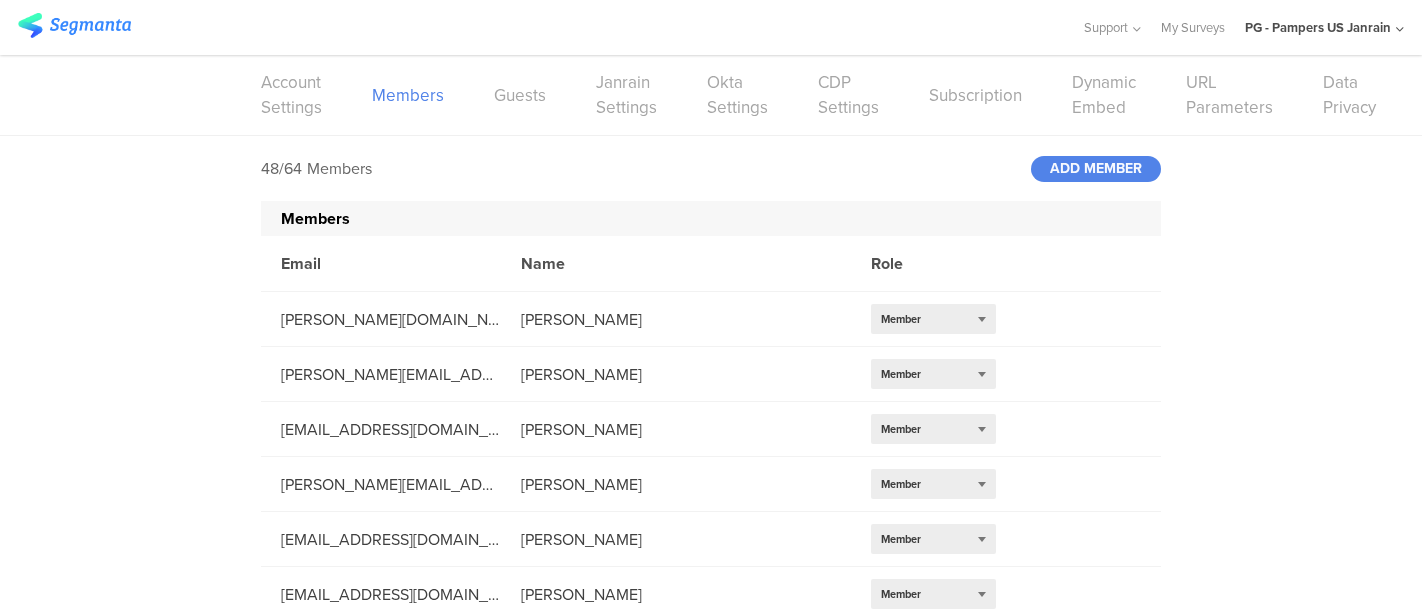 scroll, scrollTop: 0, scrollLeft: 0, axis: both 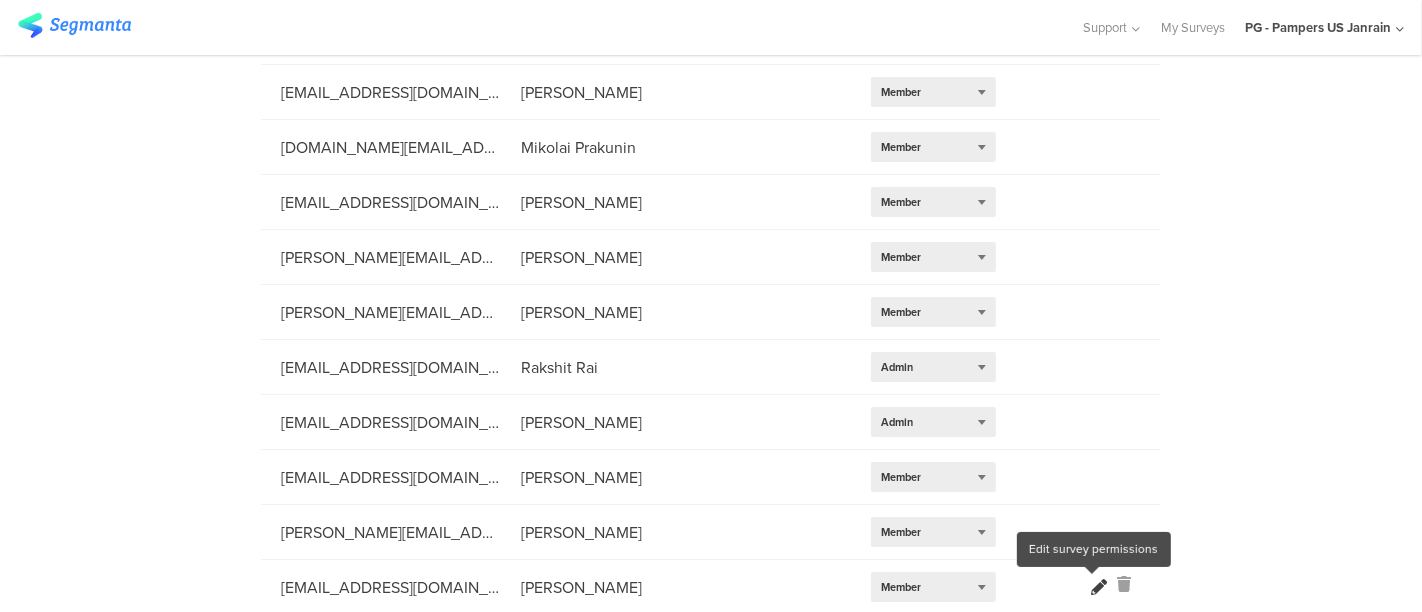 click 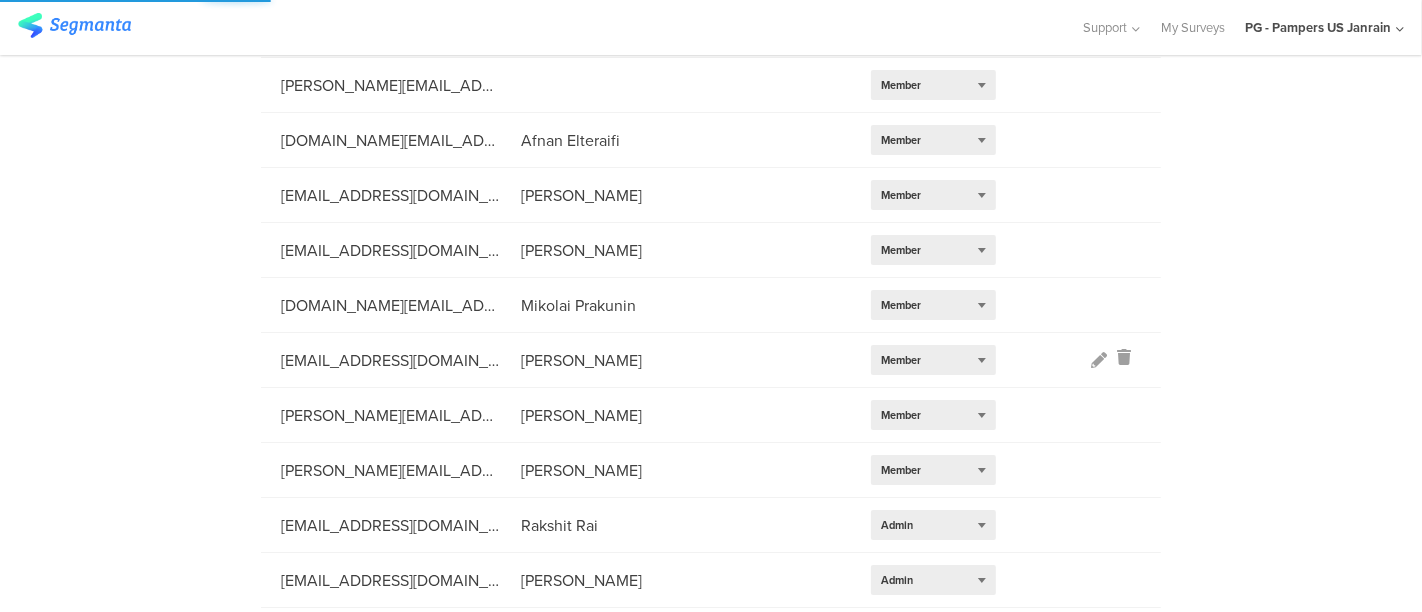 scroll, scrollTop: 2146, scrollLeft: 0, axis: vertical 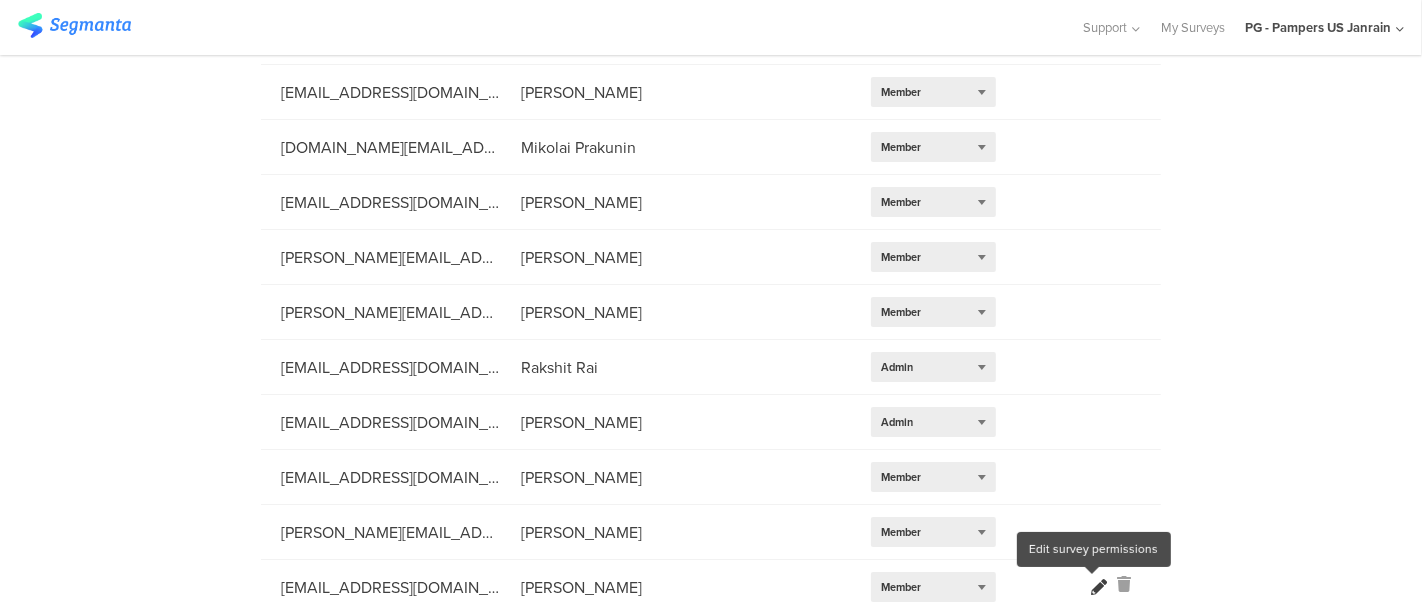 click 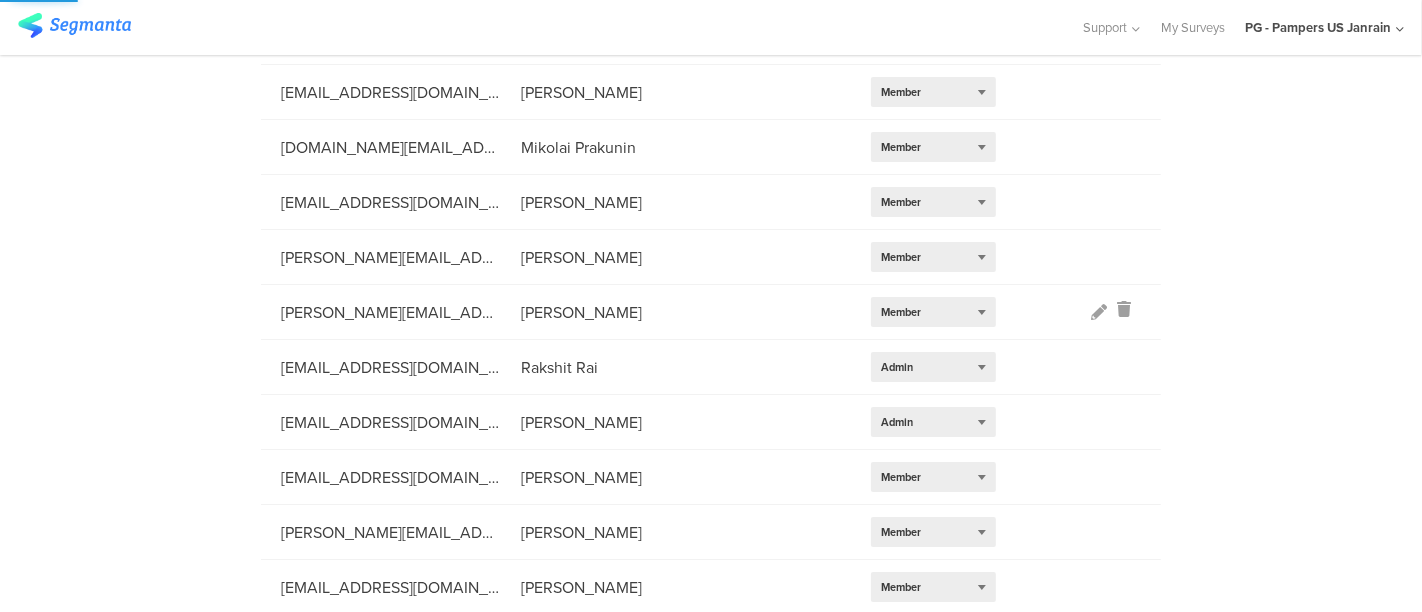 scroll, scrollTop: 0, scrollLeft: 0, axis: both 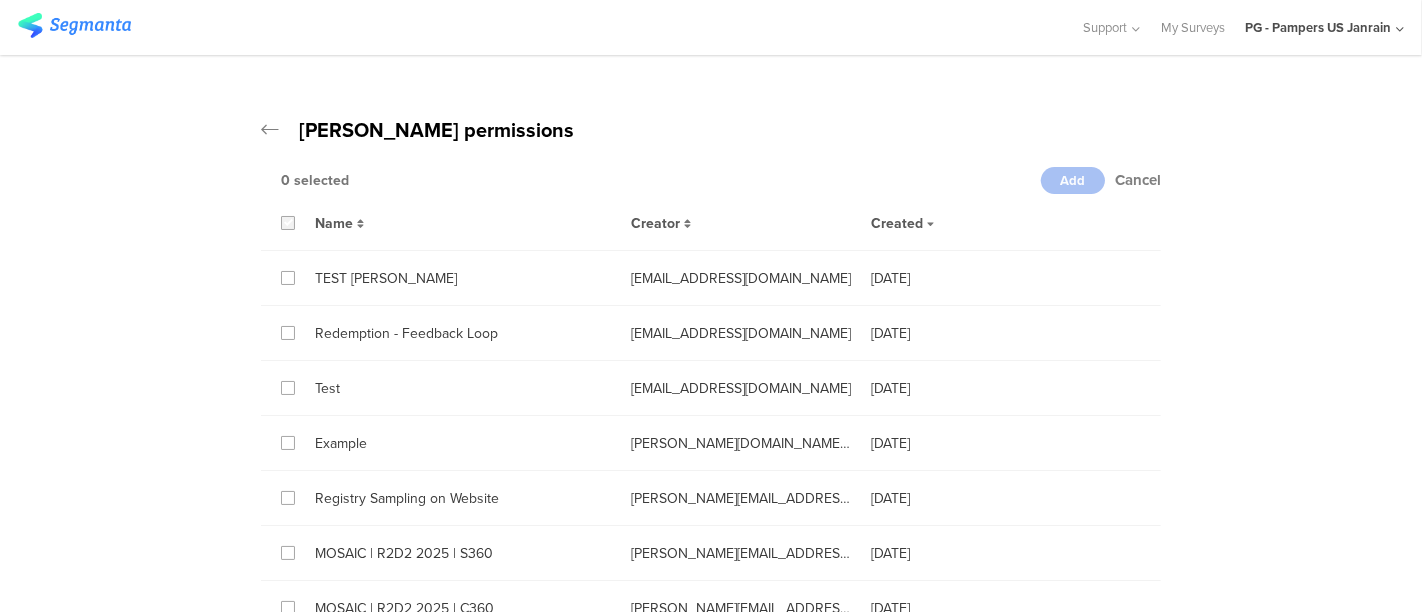 click at bounding box center (288, 223) 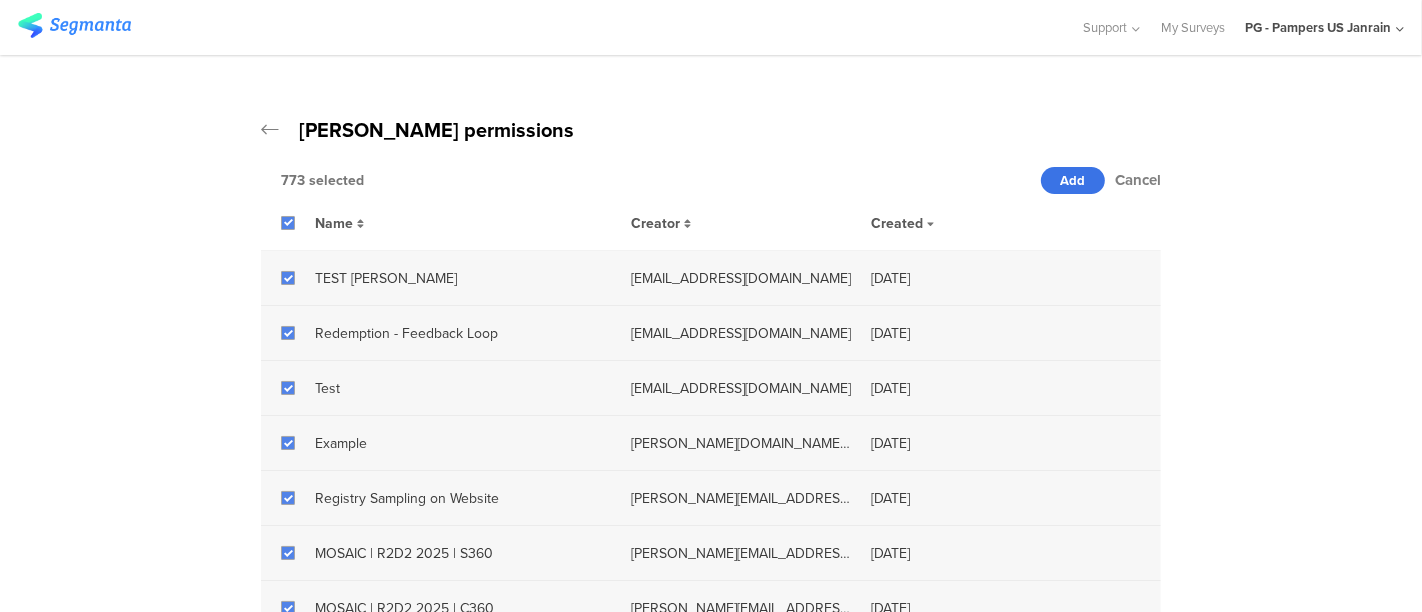 click on "Add" at bounding box center [1073, 180] 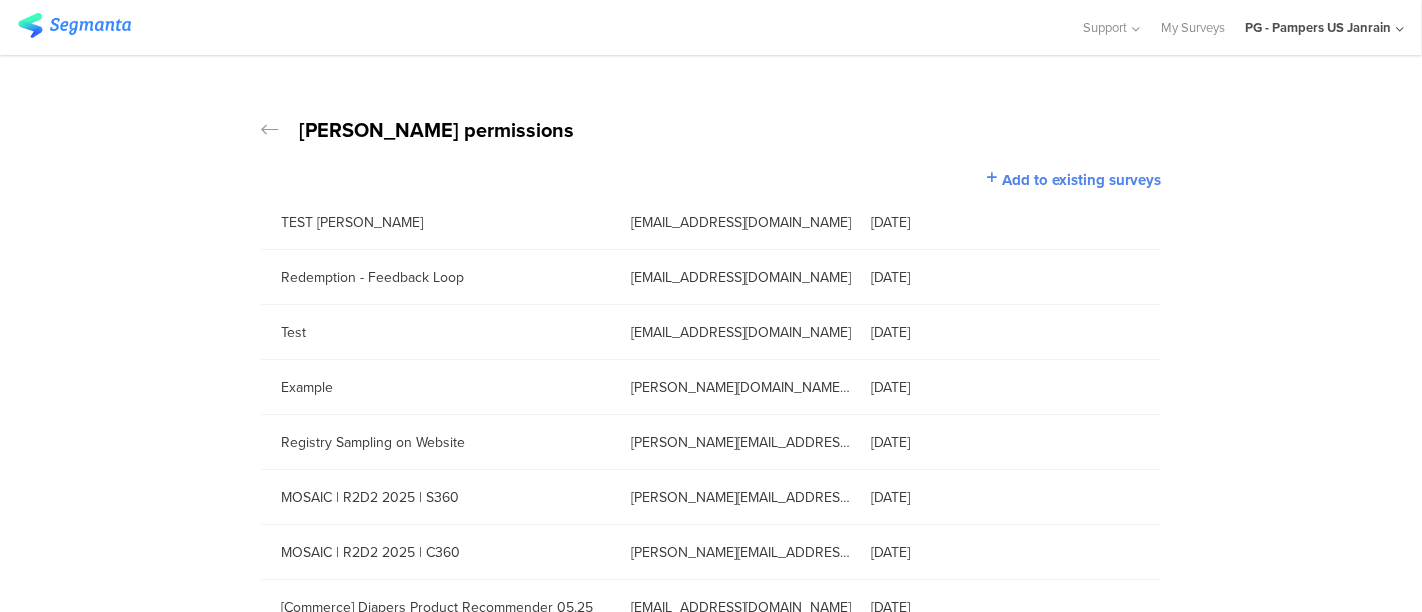 click at bounding box center [270, 130] 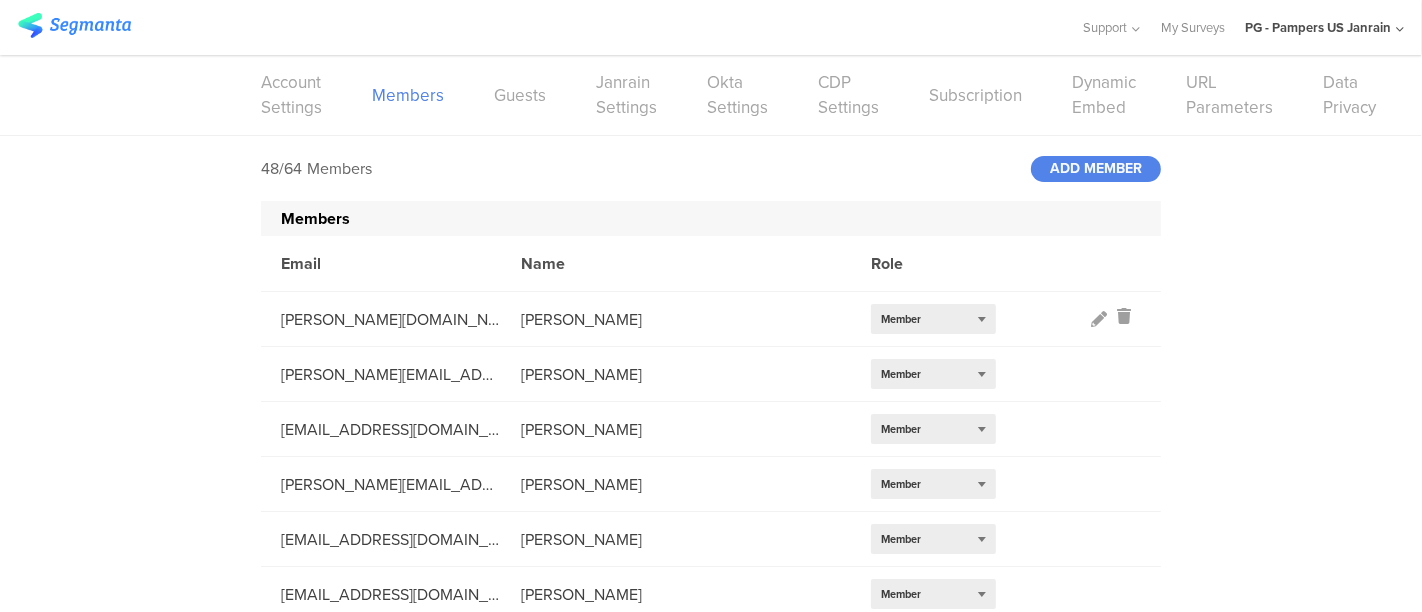 scroll, scrollTop: 2317, scrollLeft: 0, axis: vertical 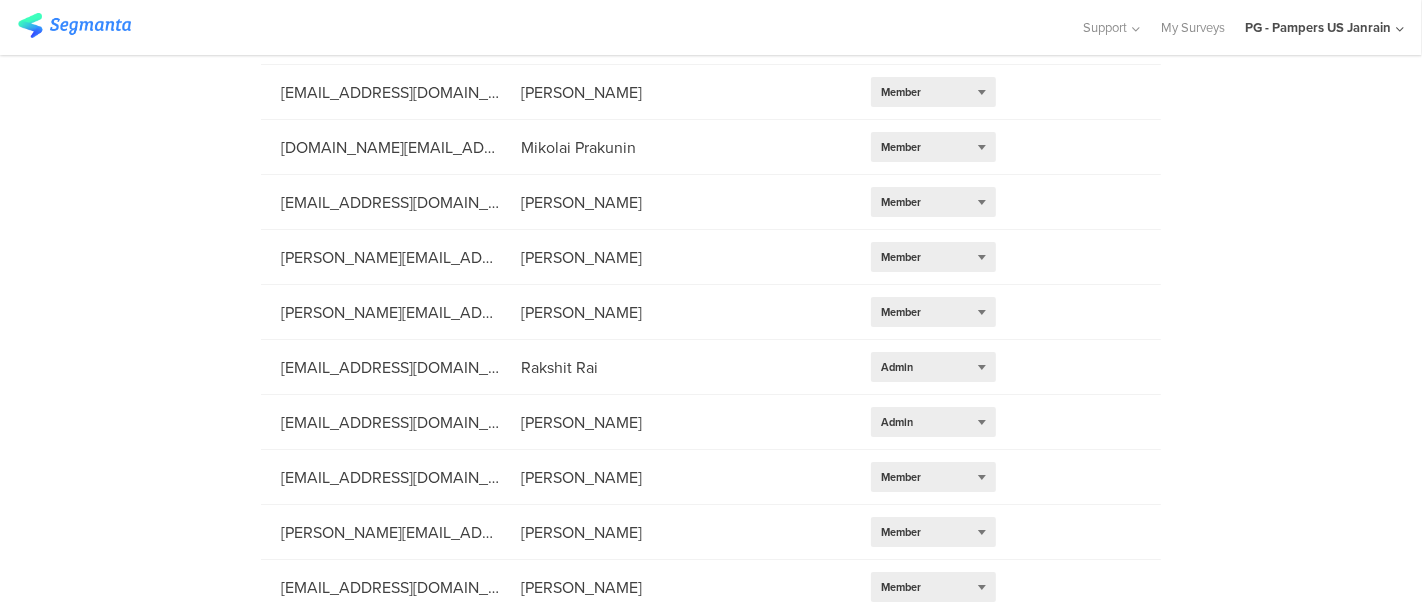 click on "PG - Pampers US Janrain" 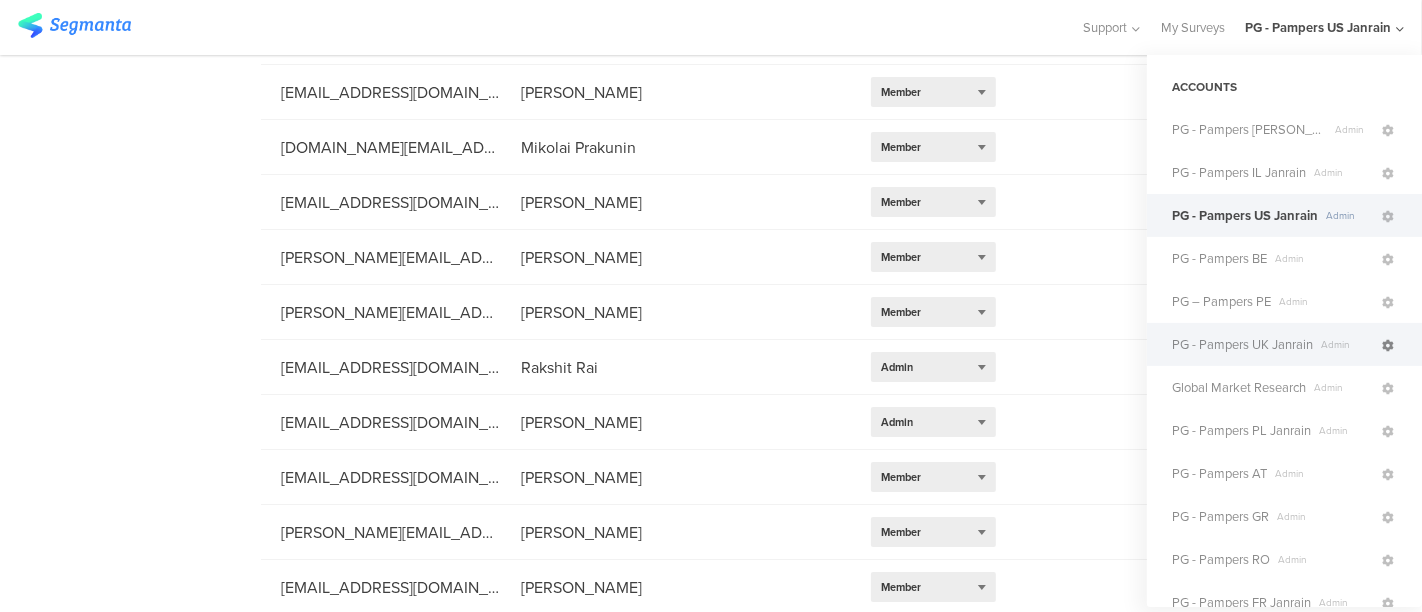 click 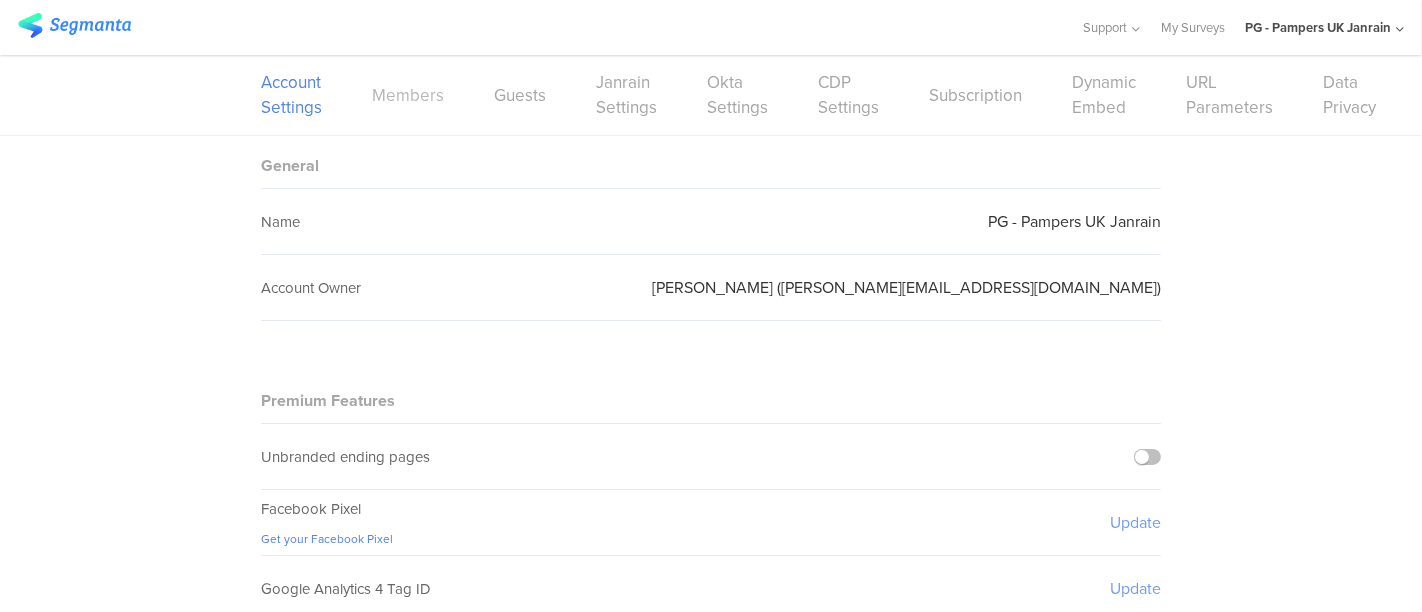 click on "Members" at bounding box center (408, 95) 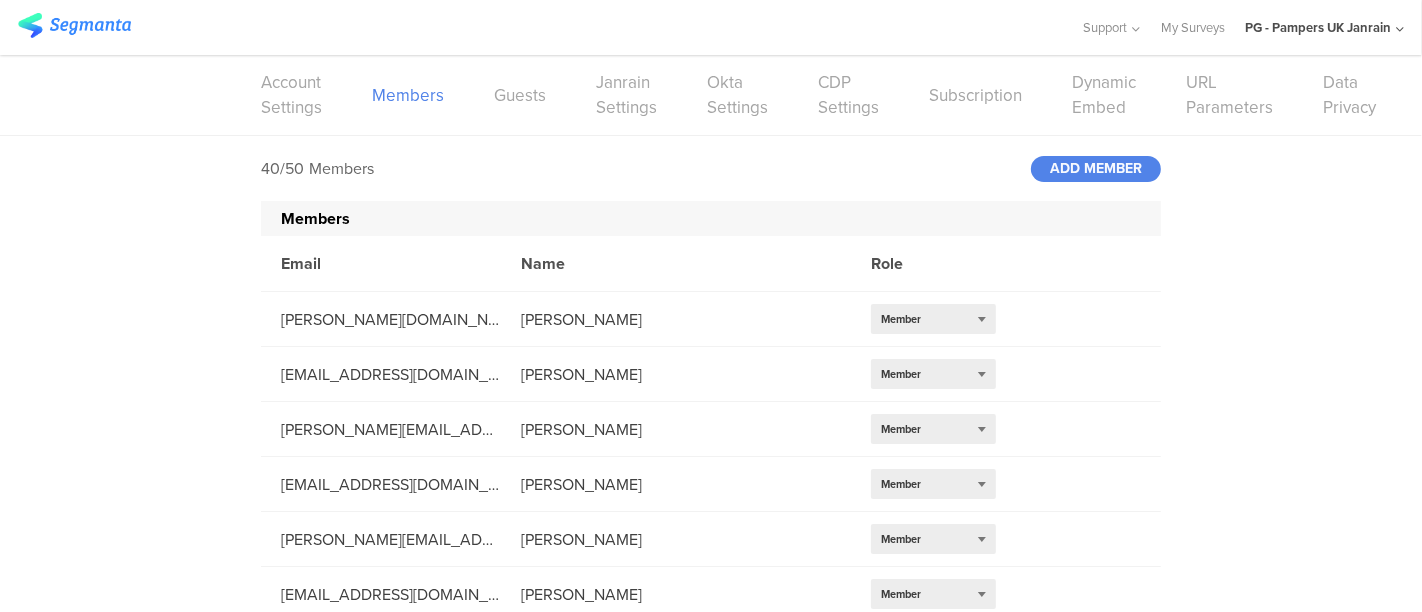 scroll, scrollTop: 1878, scrollLeft: 0, axis: vertical 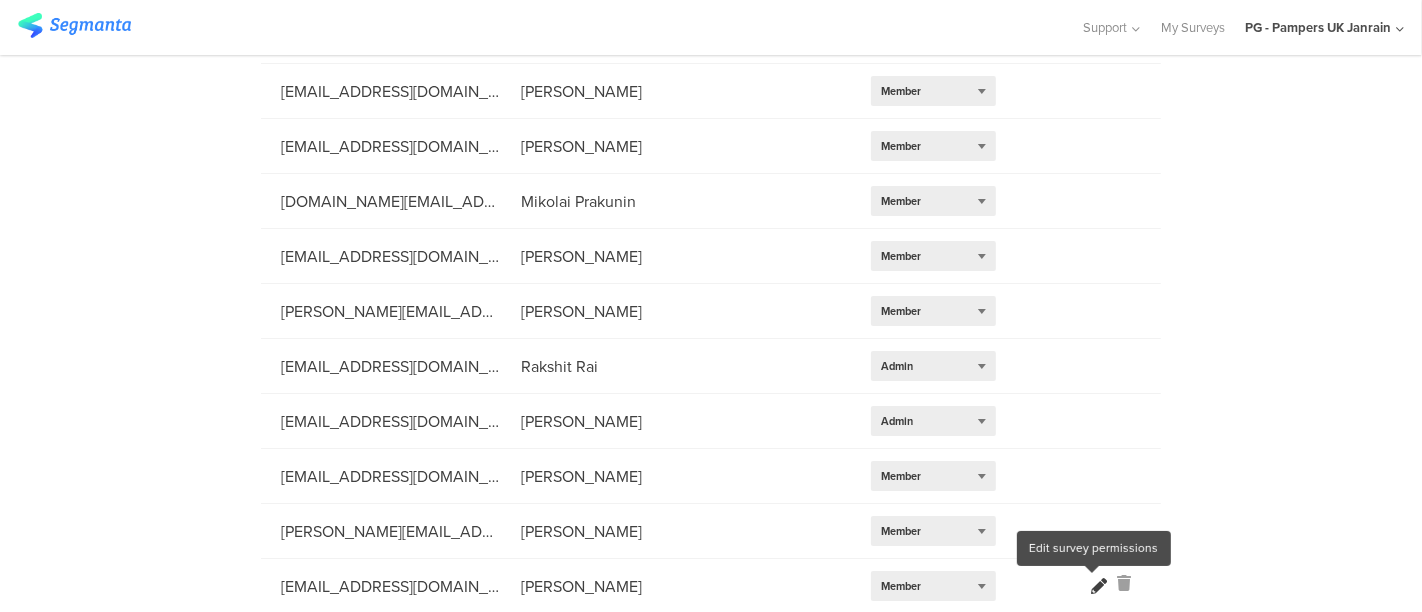 click 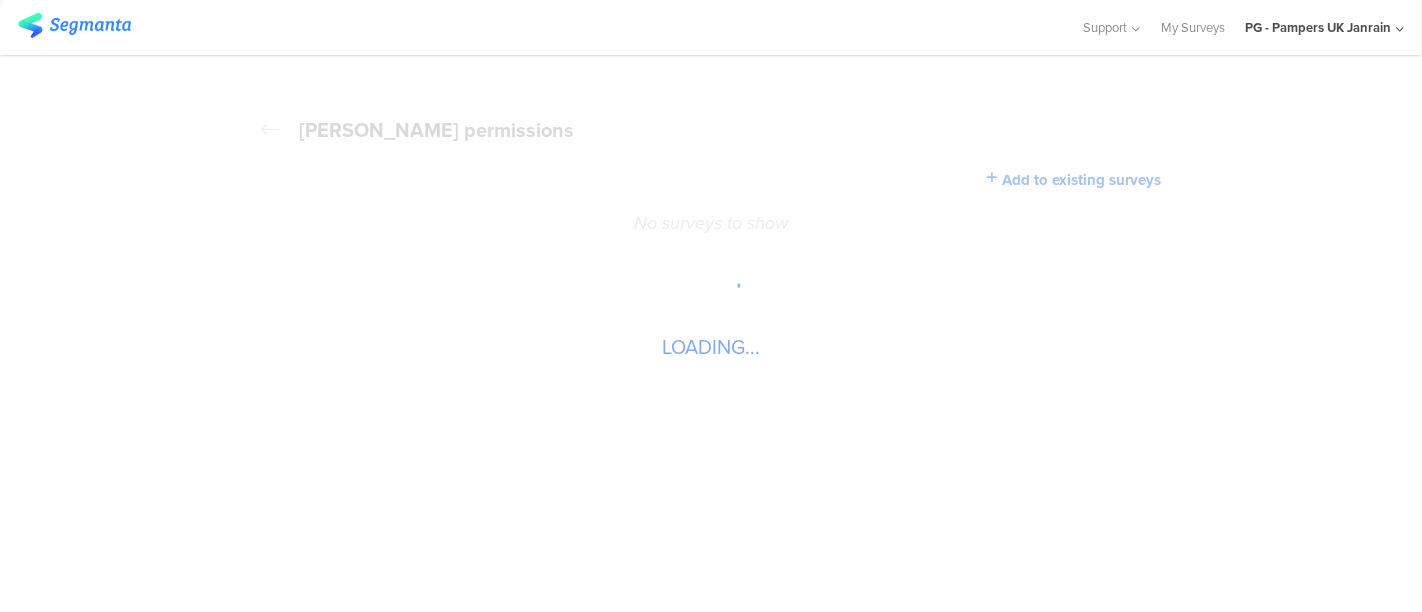 scroll, scrollTop: 0, scrollLeft: 0, axis: both 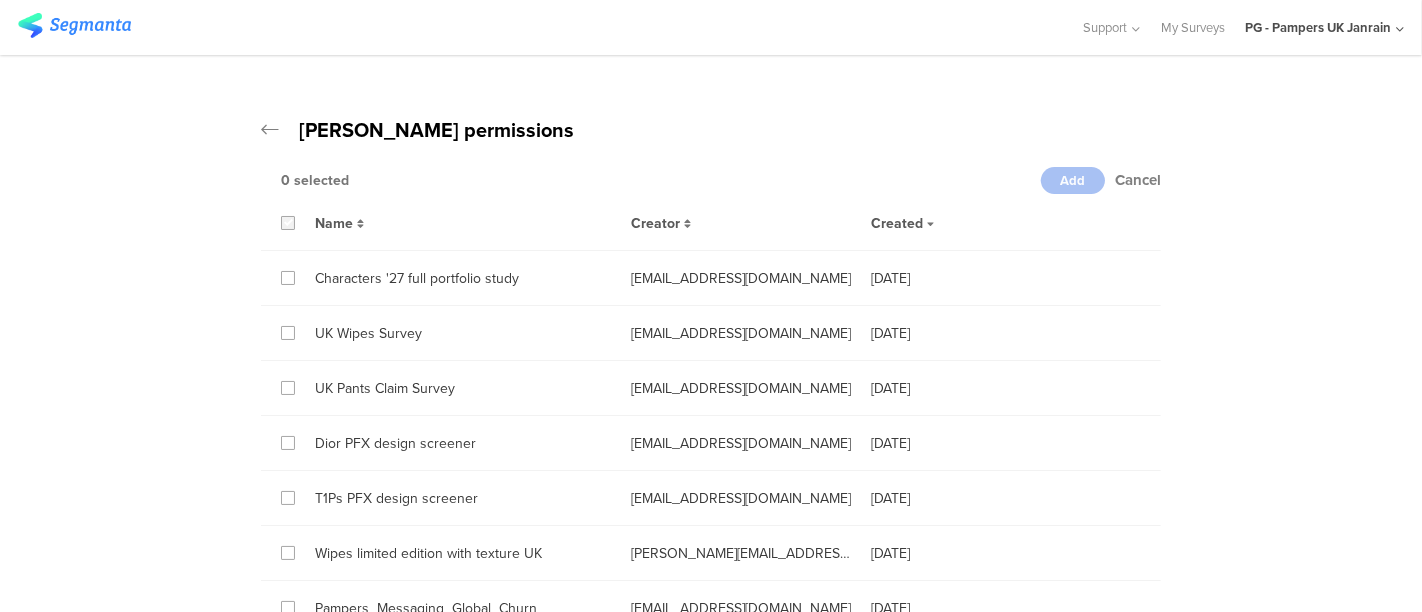 click at bounding box center (288, 223) 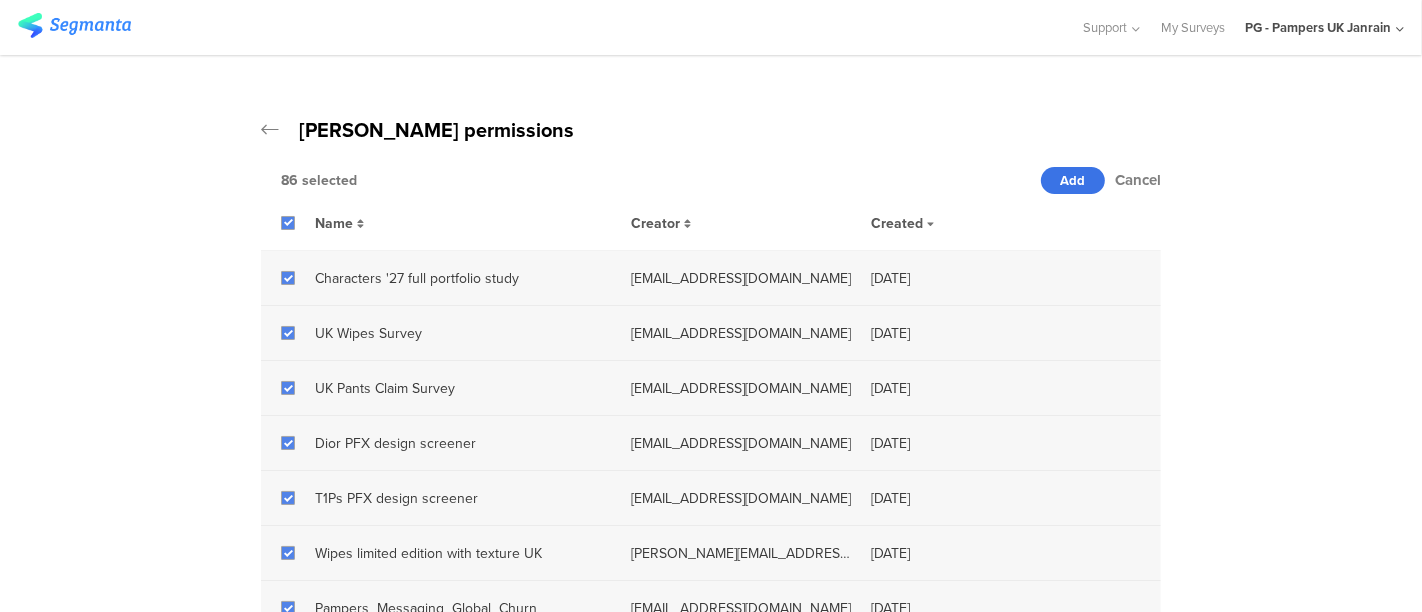 click on "Add" at bounding box center (1073, 180) 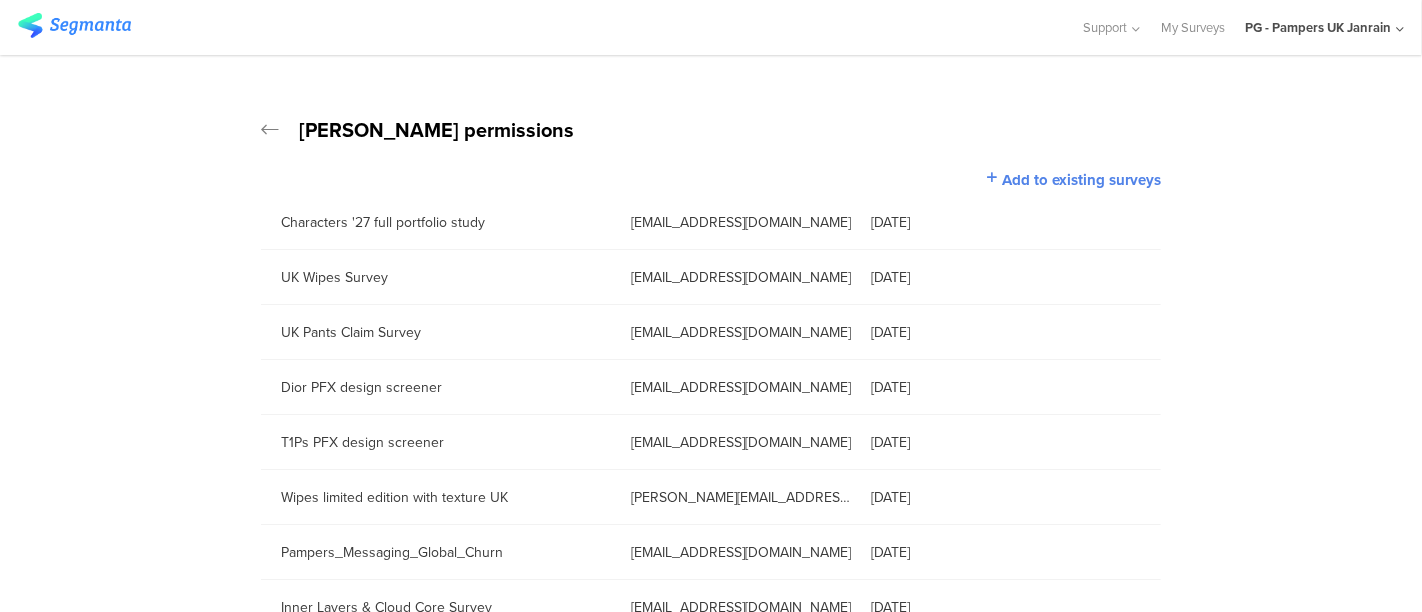 click on "PG - Pampers UK Janrain" 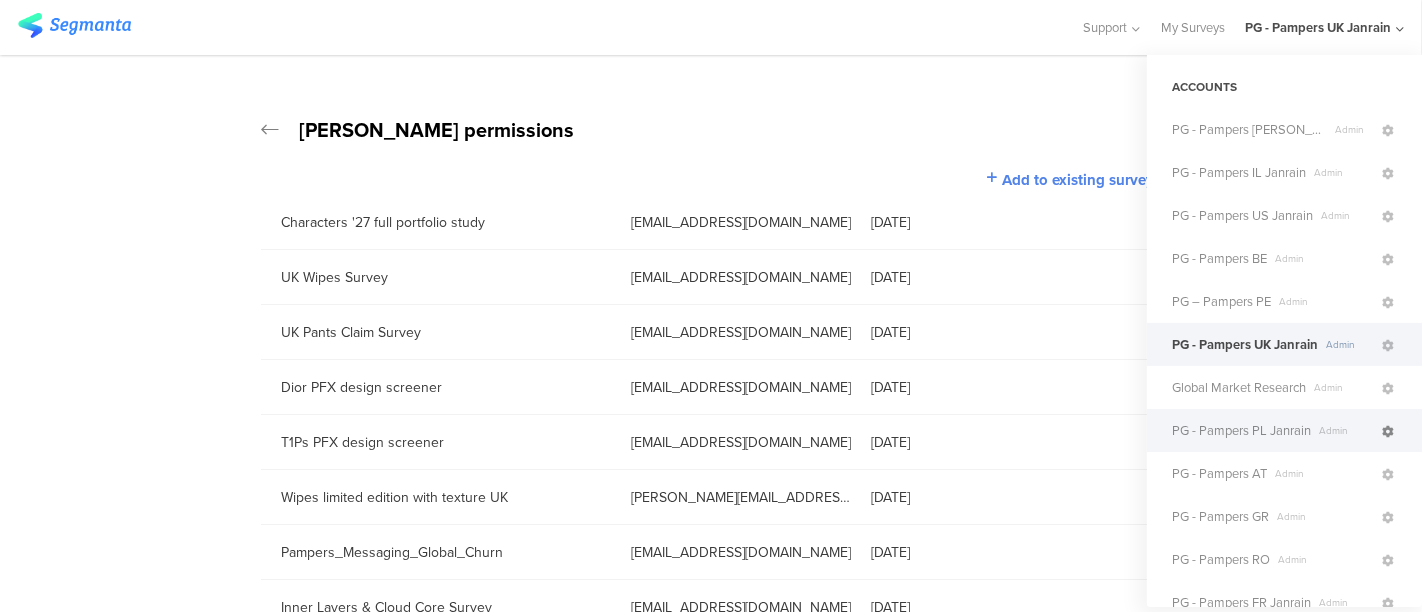 click 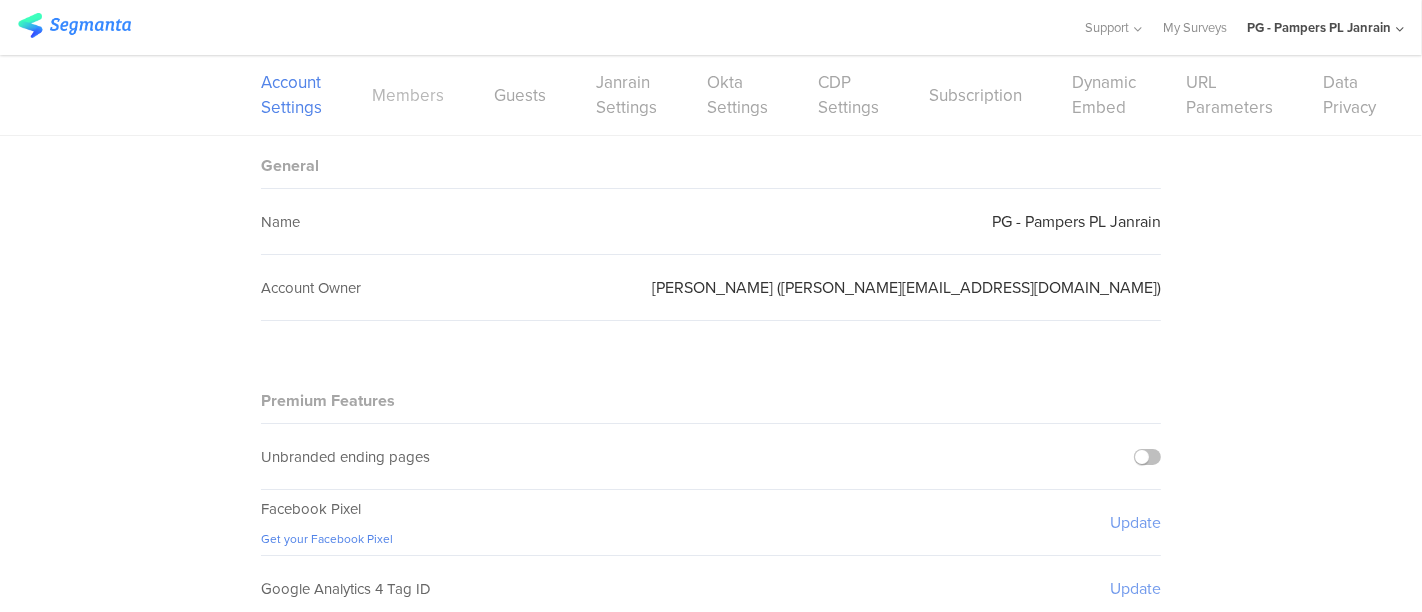 click on "Members" at bounding box center (408, 95) 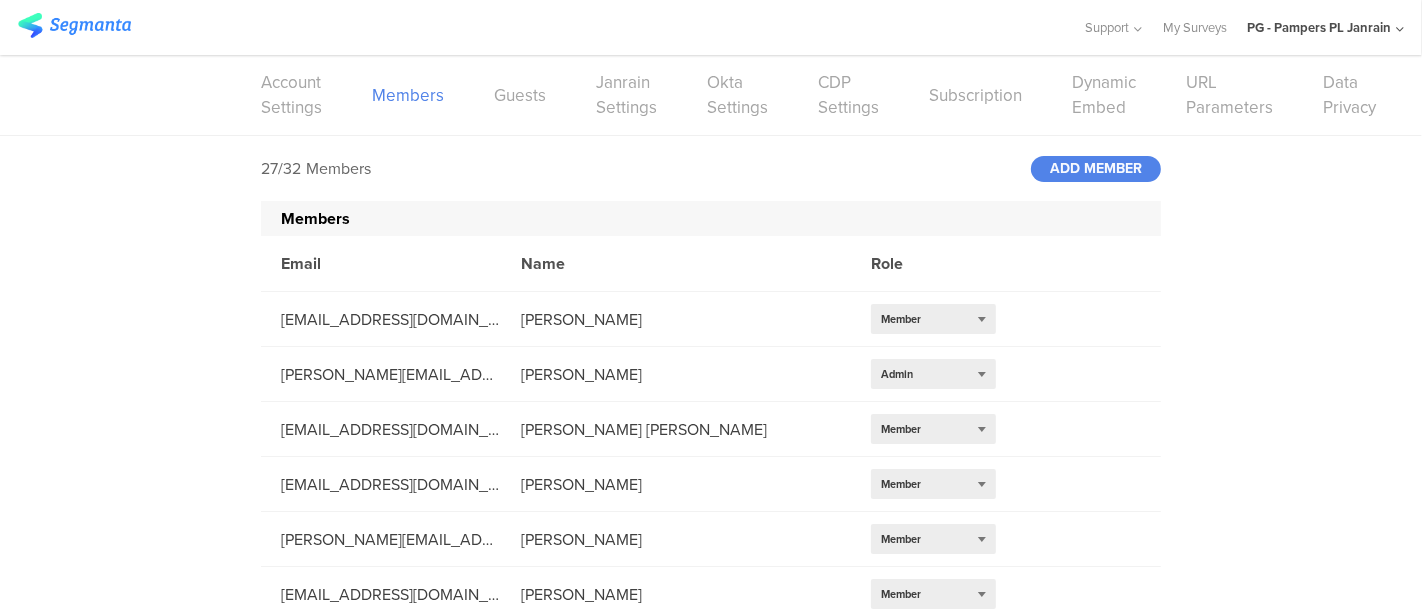 scroll, scrollTop: 1163, scrollLeft: 0, axis: vertical 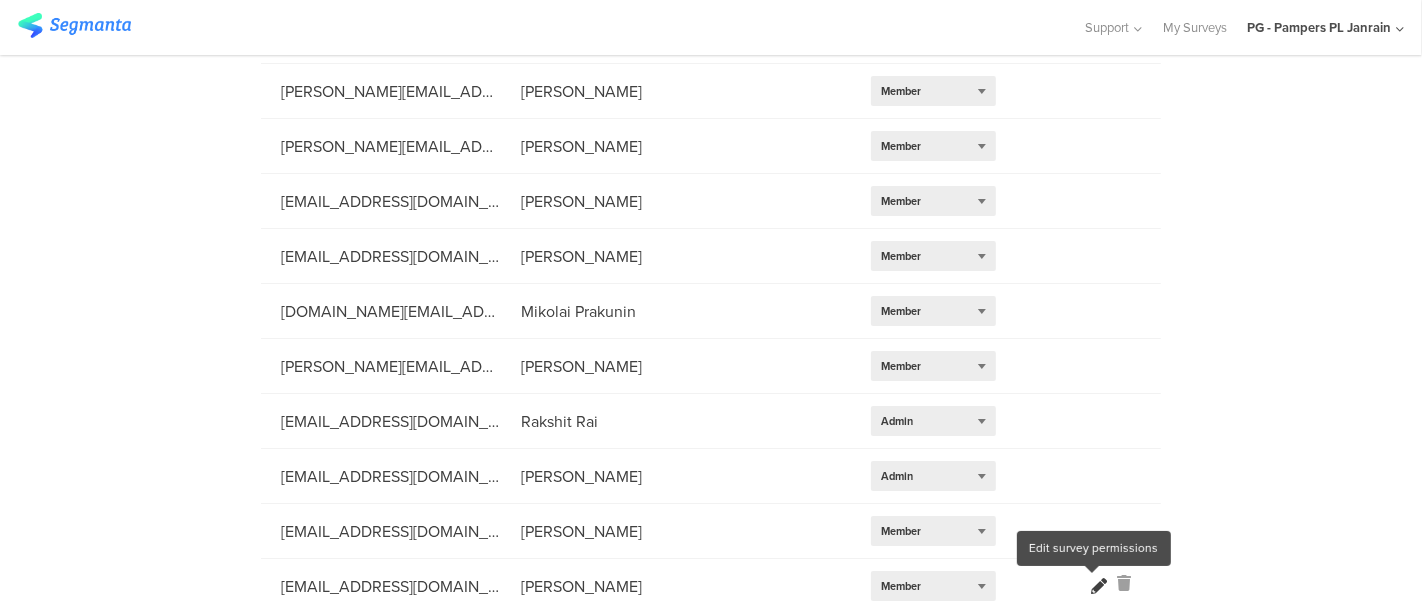 click 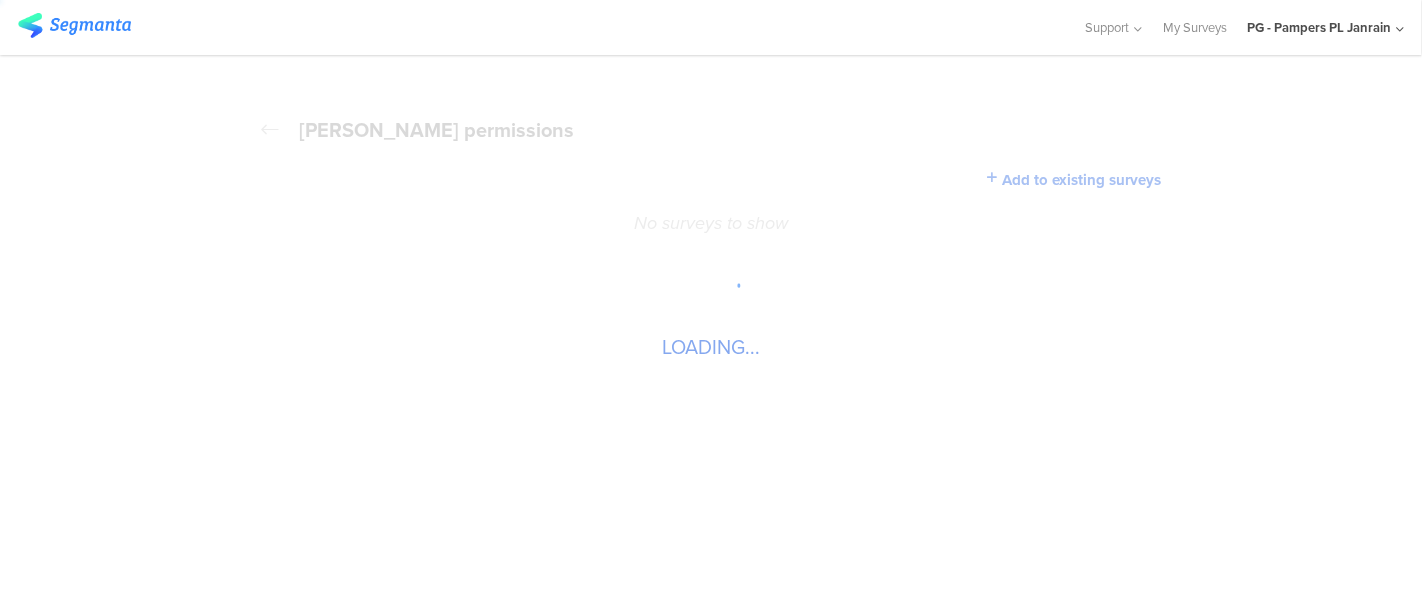 scroll, scrollTop: 0, scrollLeft: 0, axis: both 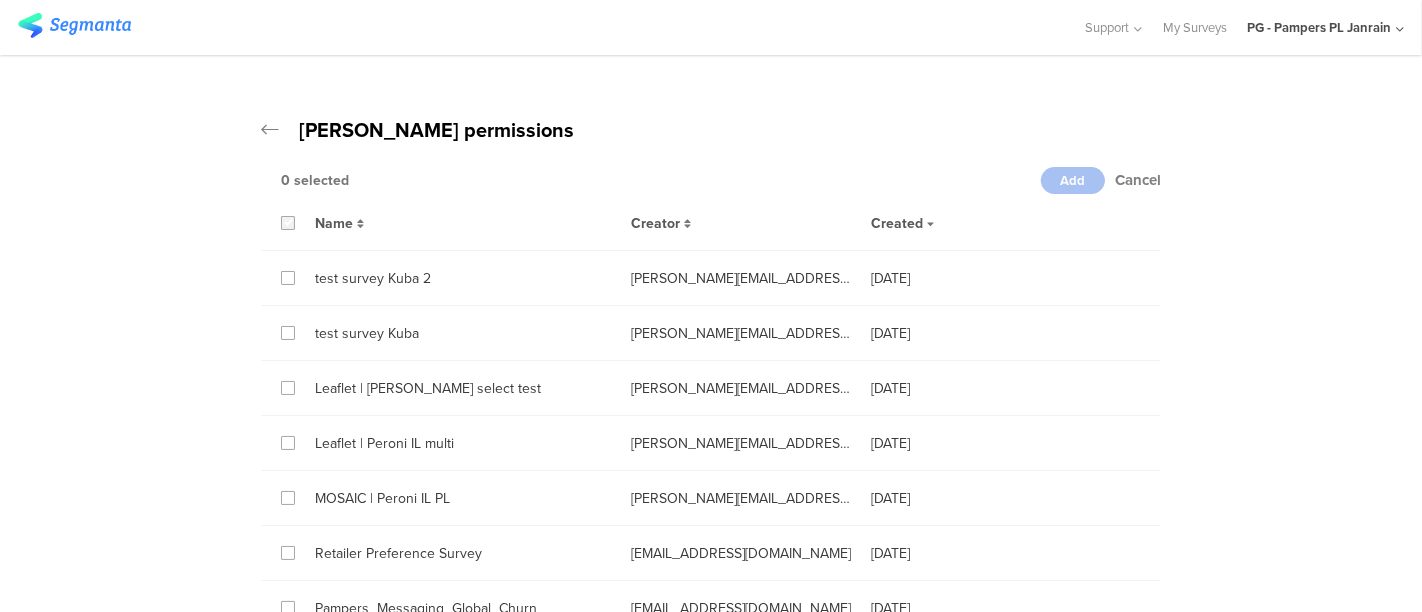 click at bounding box center [288, 223] 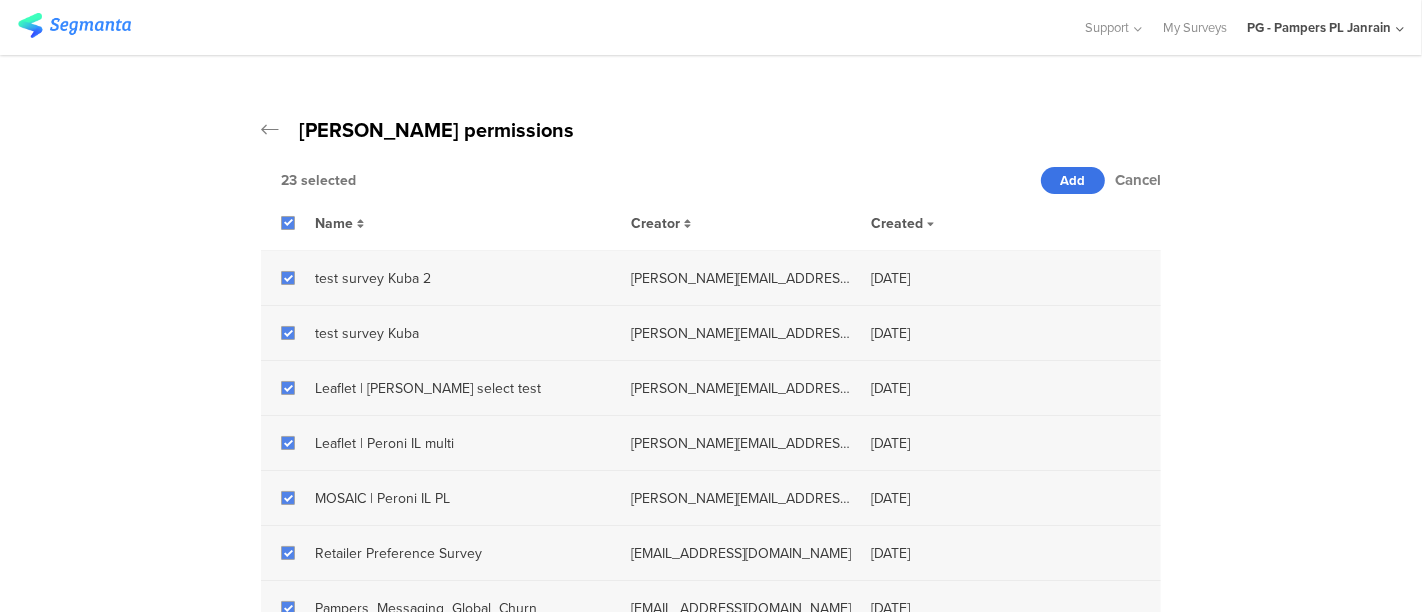 click on "Add" at bounding box center [1073, 180] 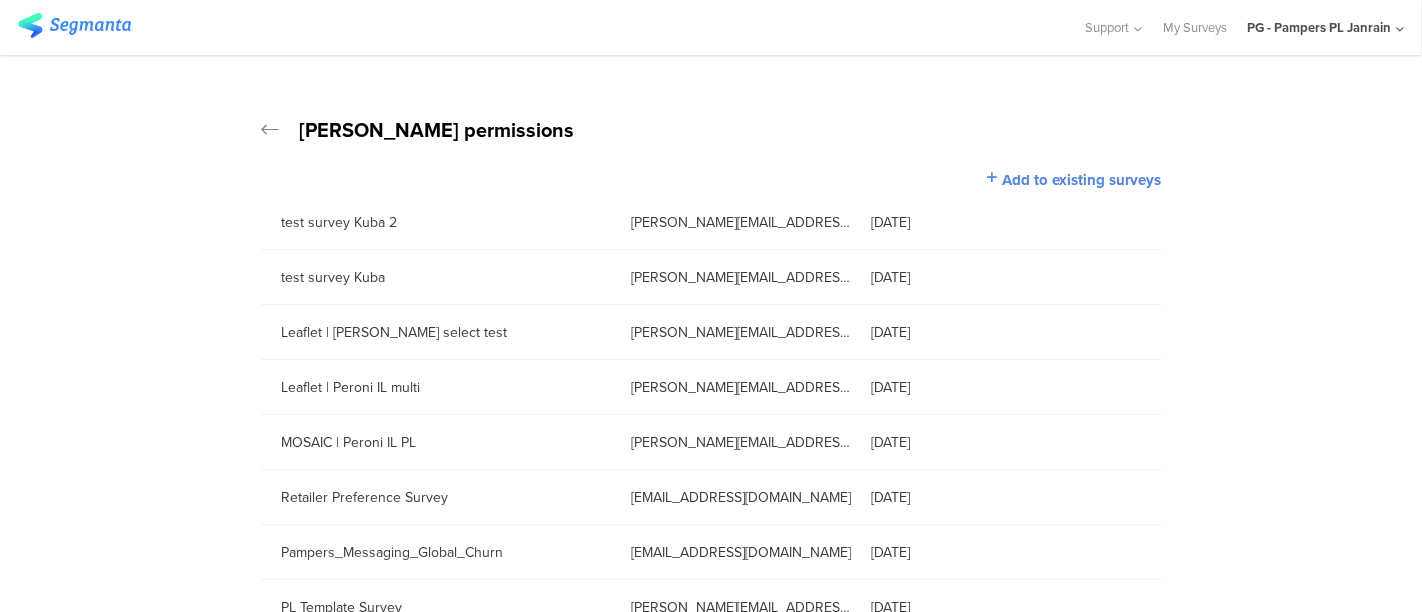 click on "PG - Pampers PL Janrain" 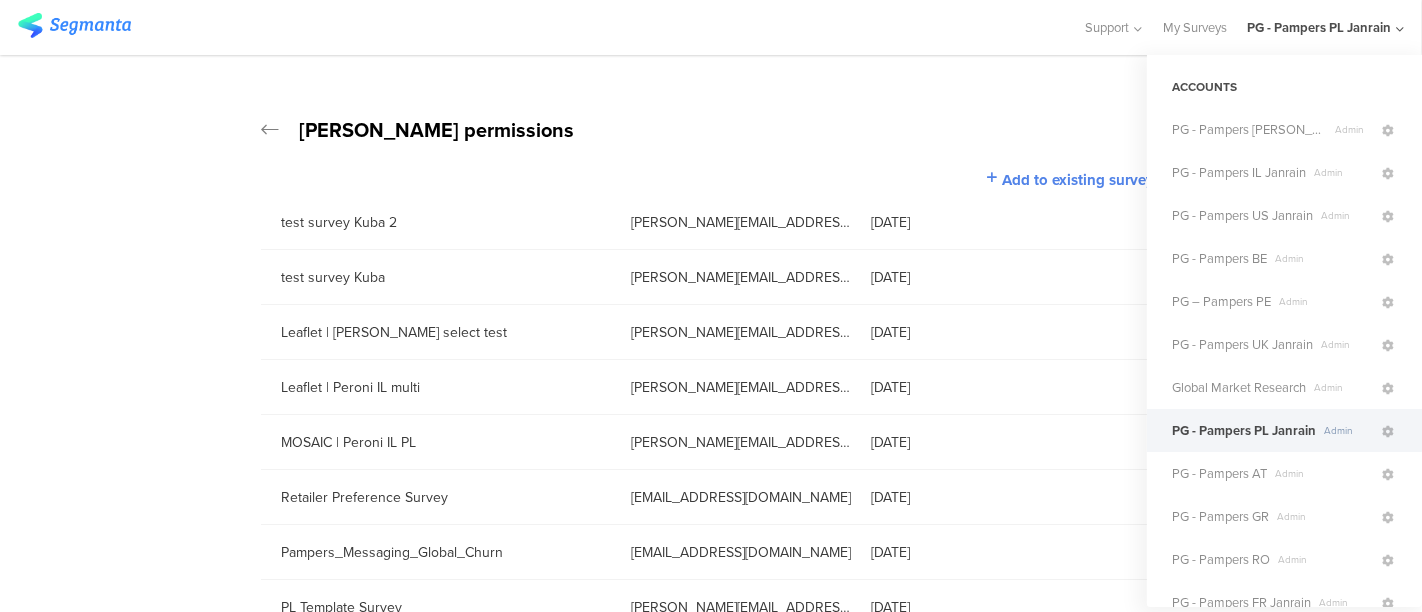scroll, scrollTop: 280, scrollLeft: 0, axis: vertical 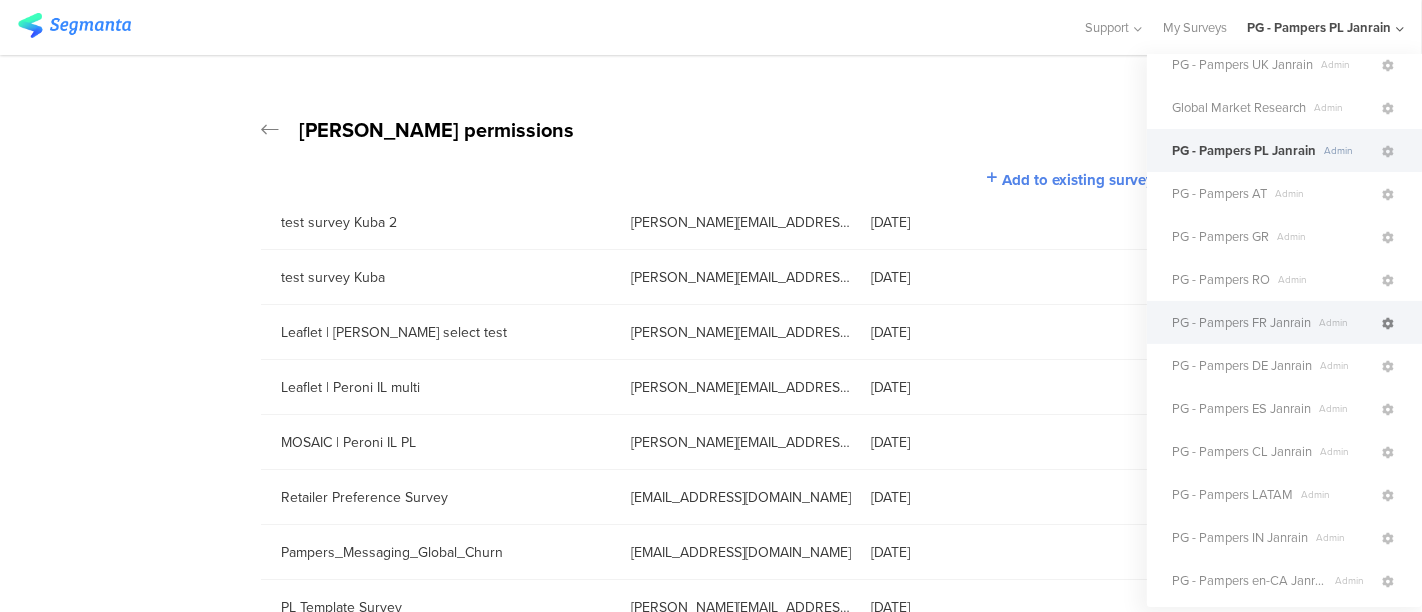click 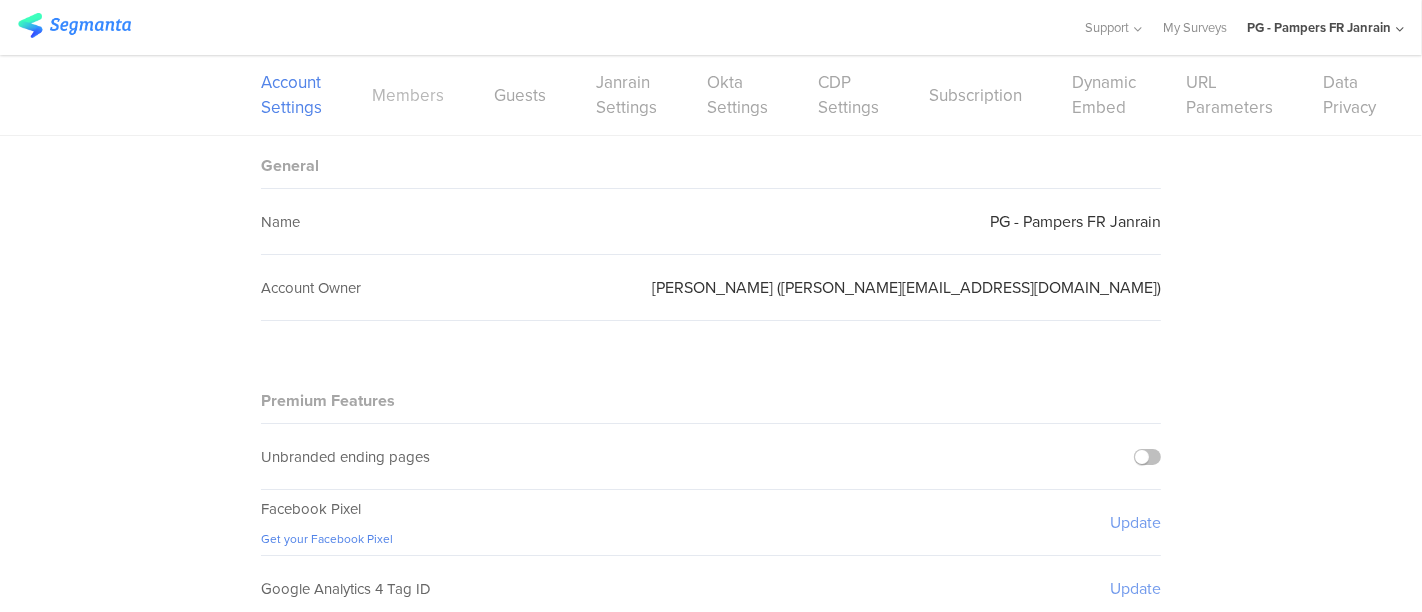 click on "Members" at bounding box center [408, 95] 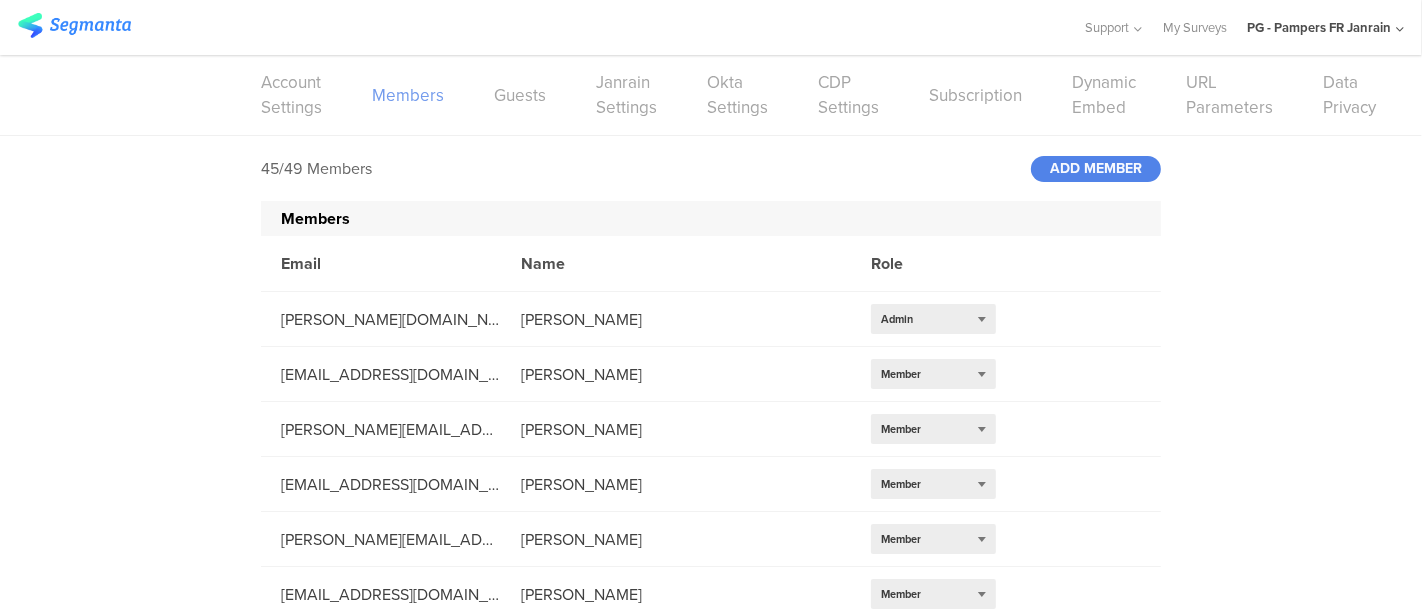 scroll, scrollTop: 2153, scrollLeft: 0, axis: vertical 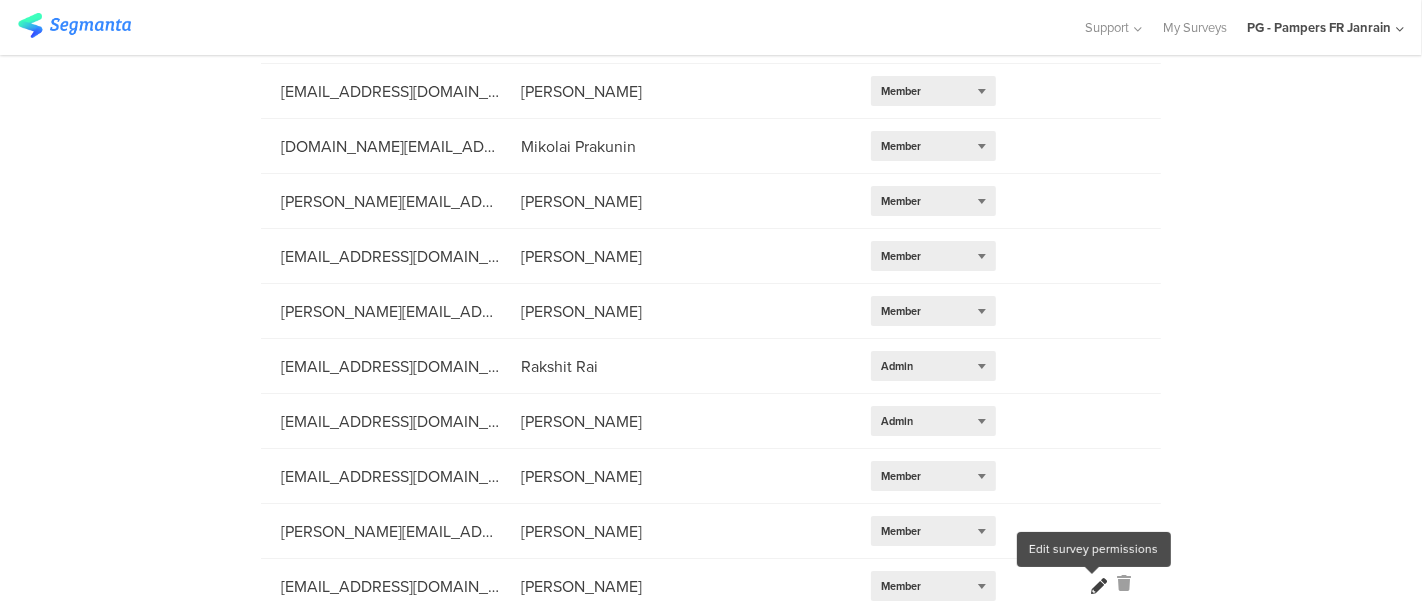 click 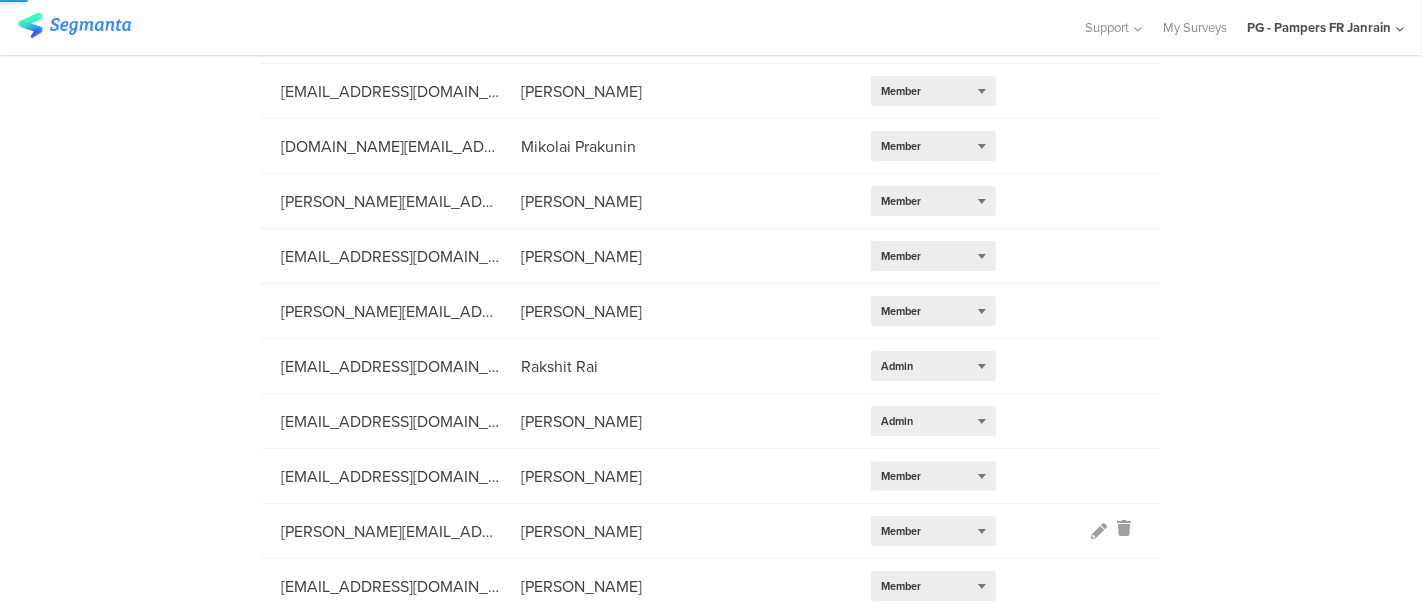 scroll, scrollTop: 0, scrollLeft: 0, axis: both 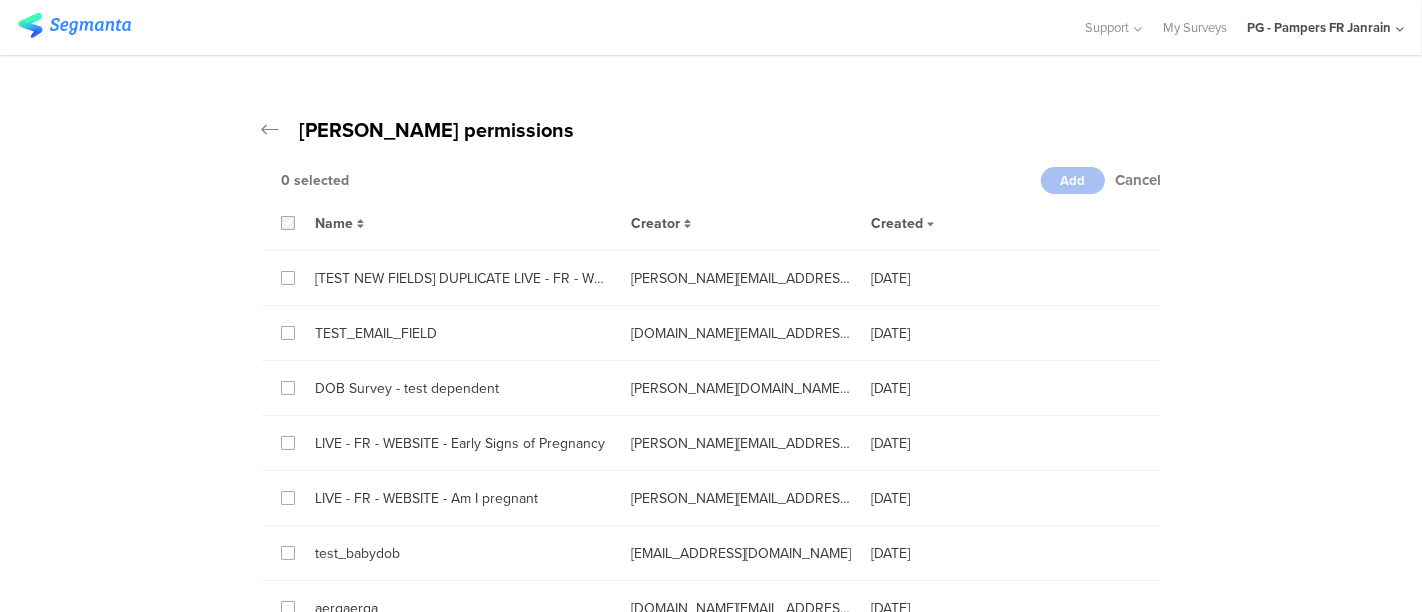 click at bounding box center [288, 223] 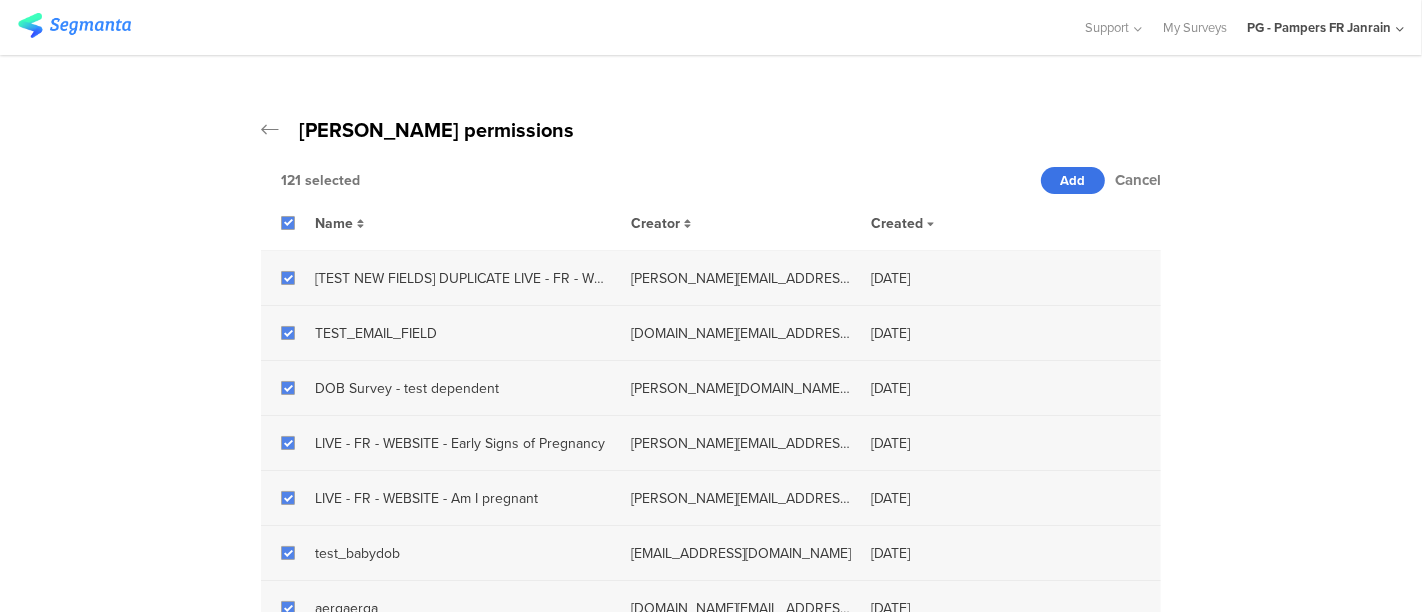 click on "Add" at bounding box center [1073, 180] 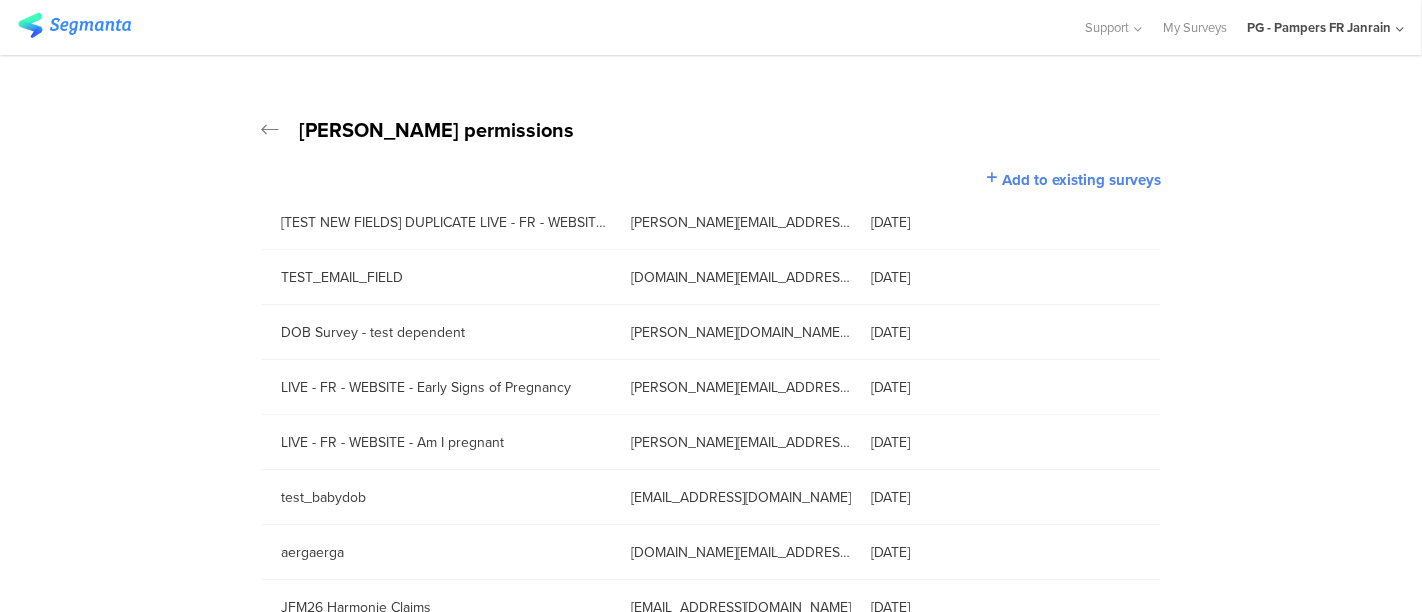 click on "PG - Pampers FR Janrain" 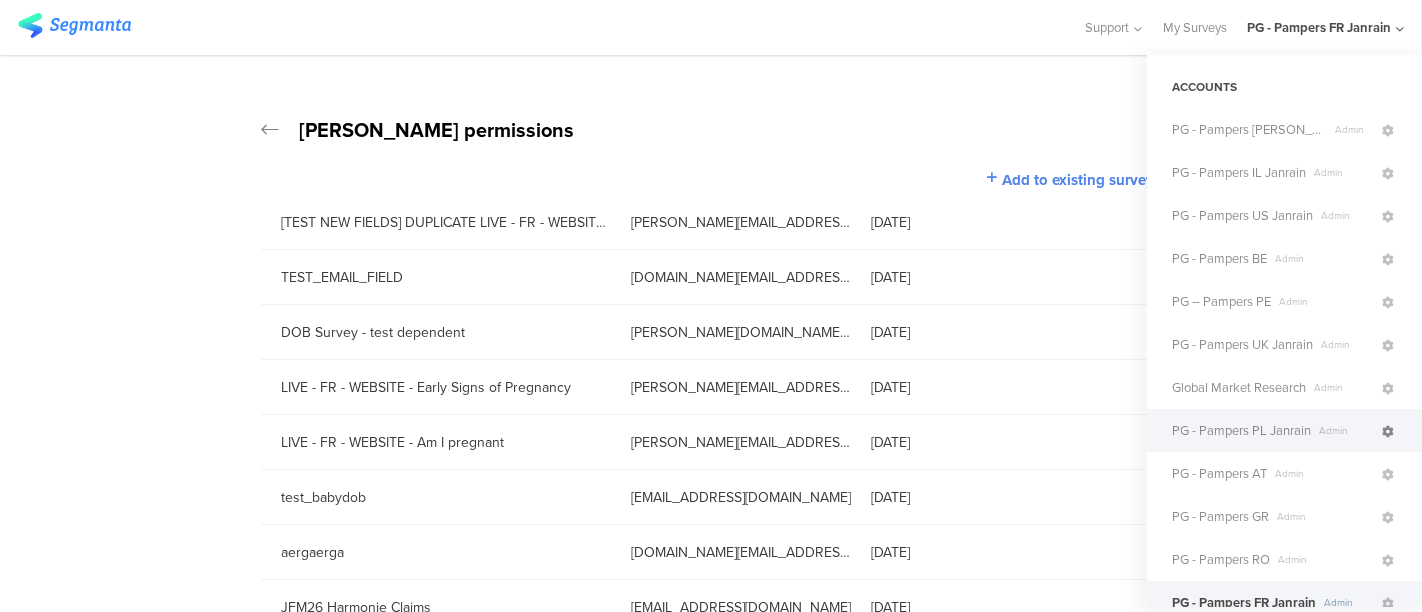click 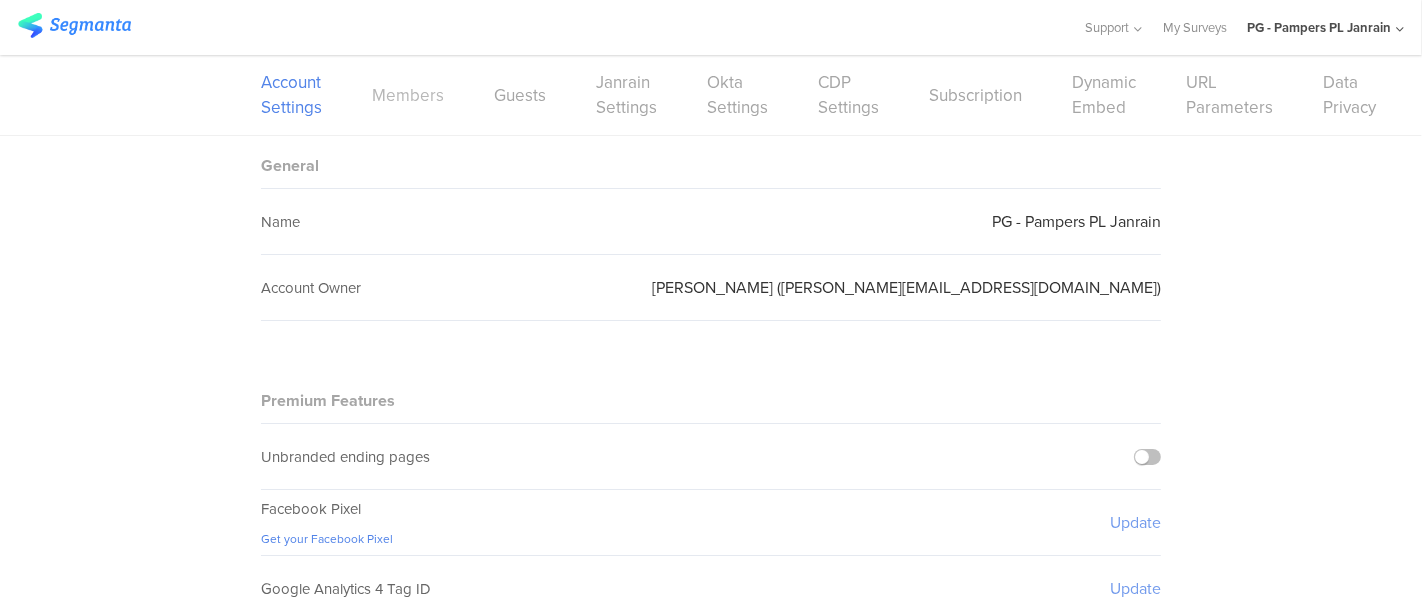 click on "Members" at bounding box center (408, 95) 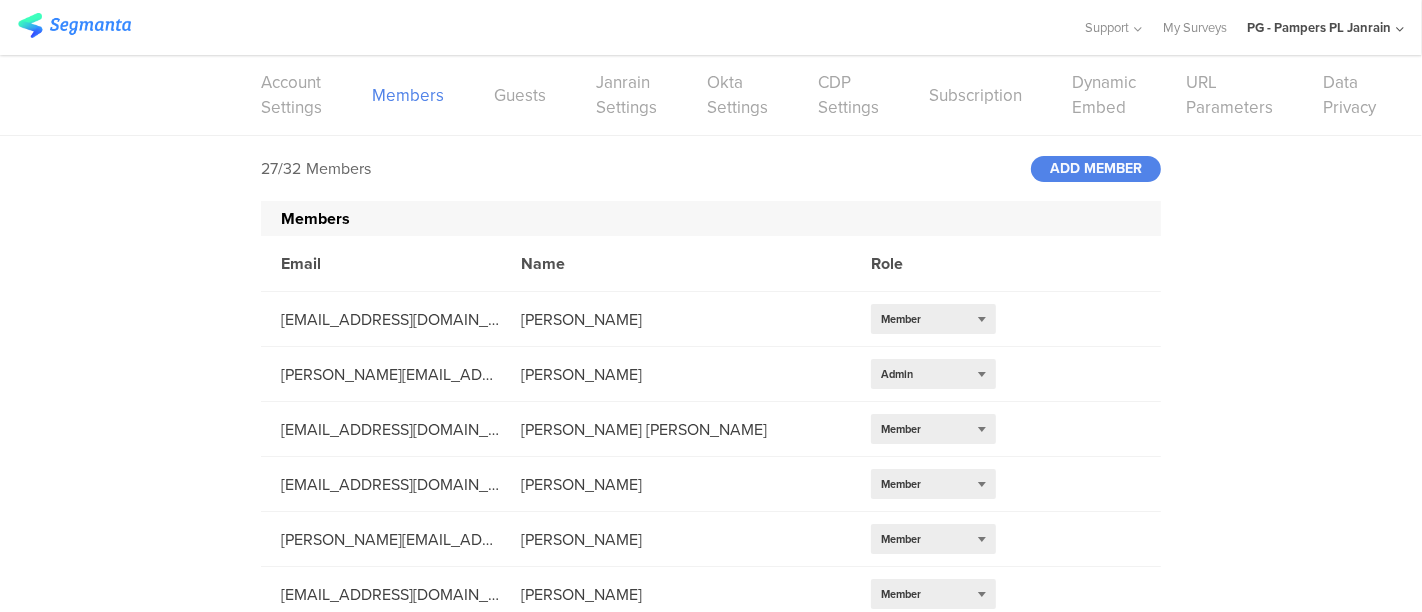 scroll, scrollTop: 1163, scrollLeft: 0, axis: vertical 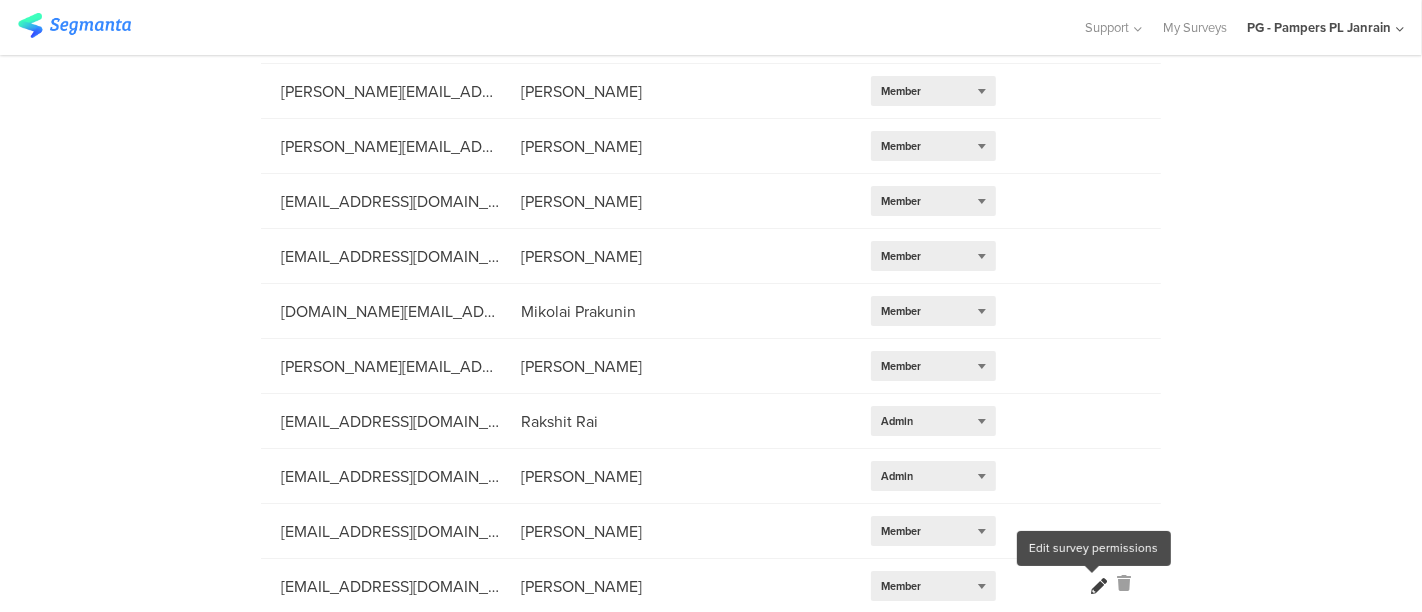 click 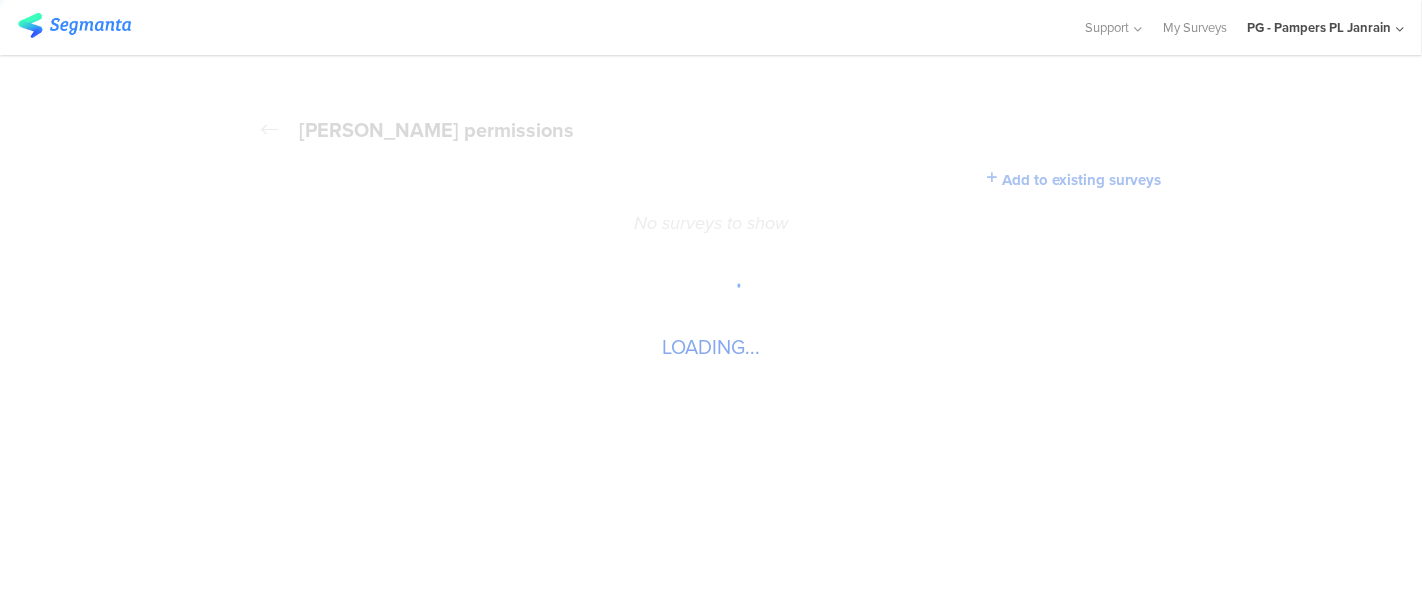 scroll, scrollTop: 0, scrollLeft: 0, axis: both 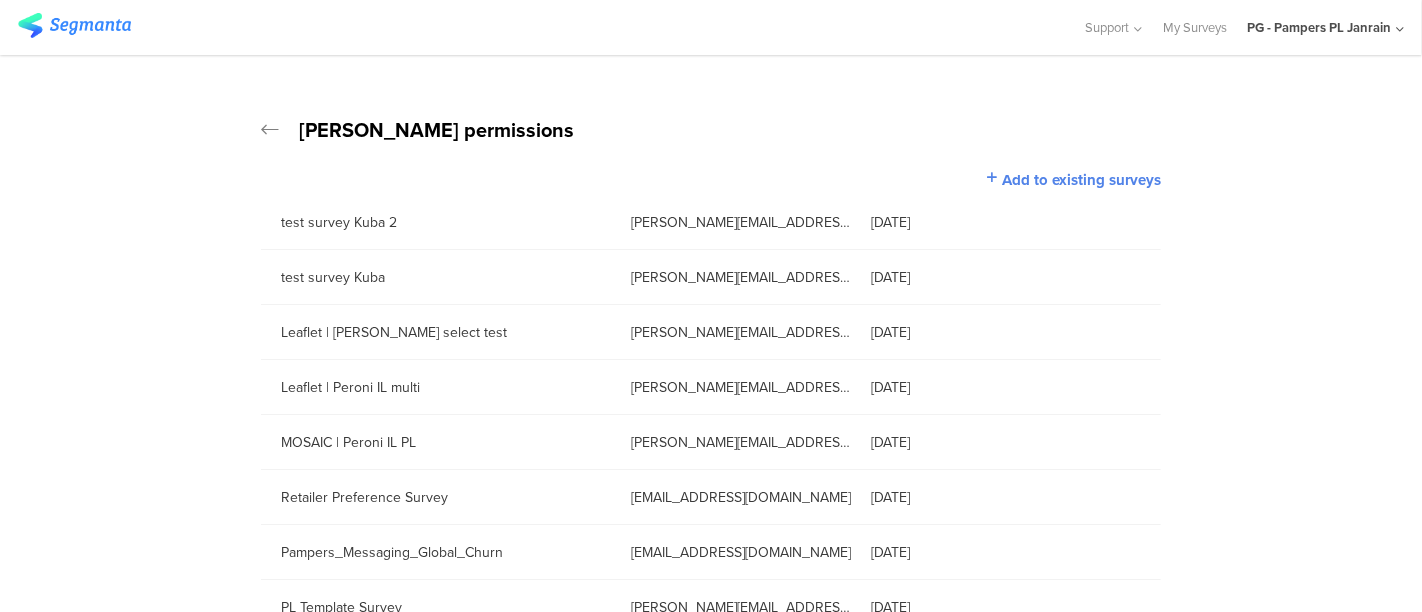 click on "PG - Pampers PL Janrain" 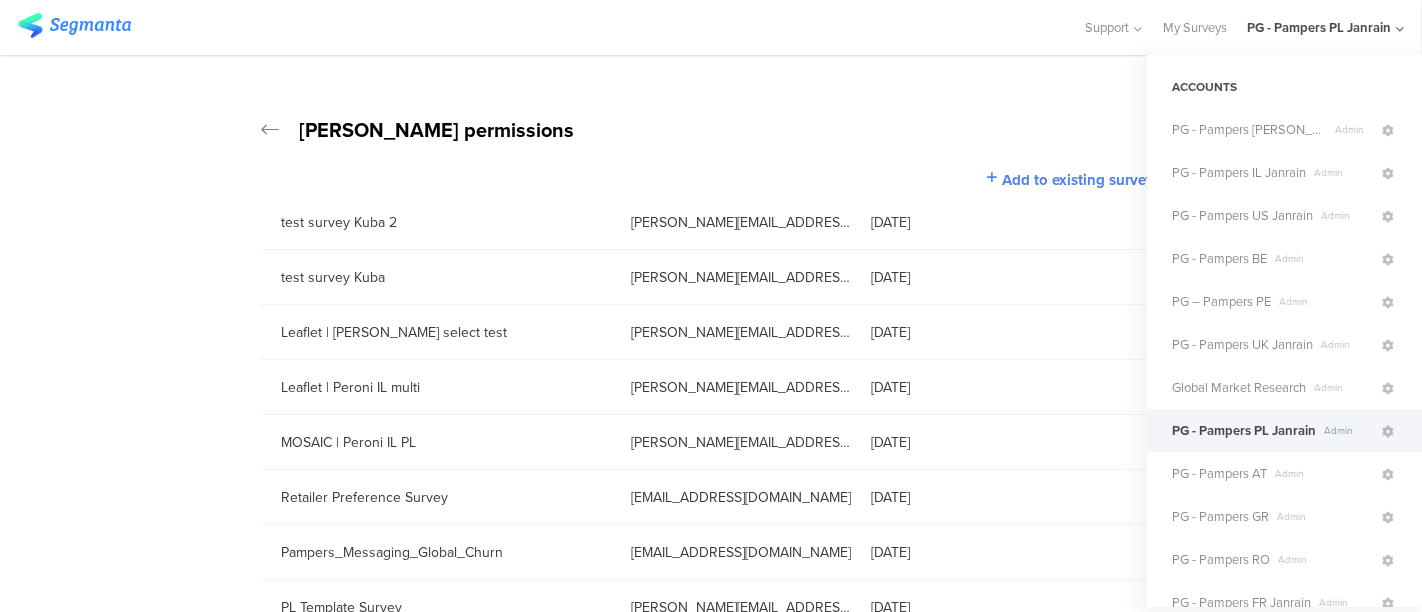scroll, scrollTop: 365, scrollLeft: 0, axis: vertical 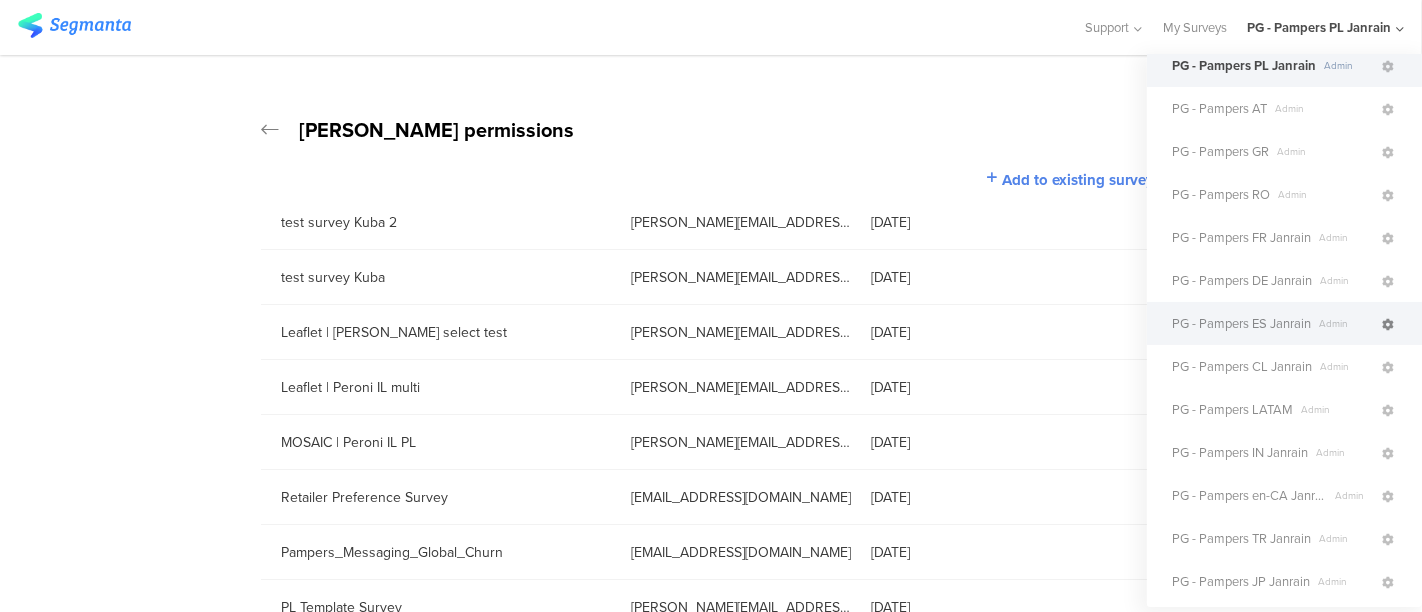 click 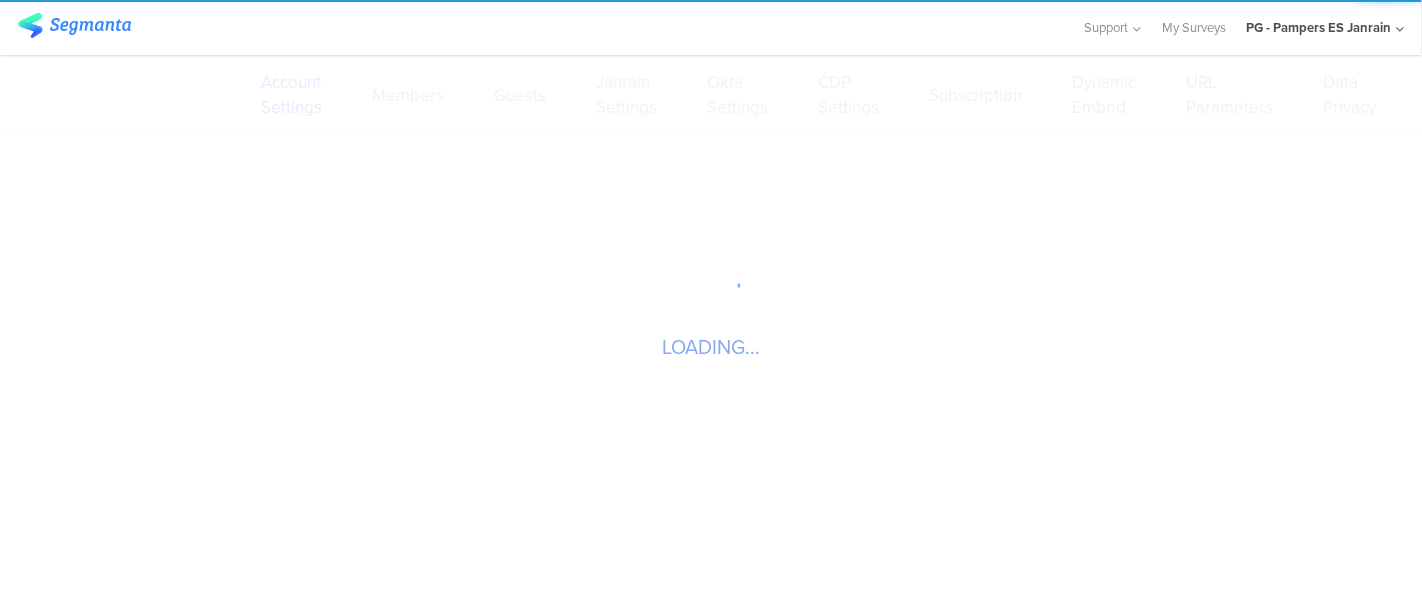 click on "LOADING..." 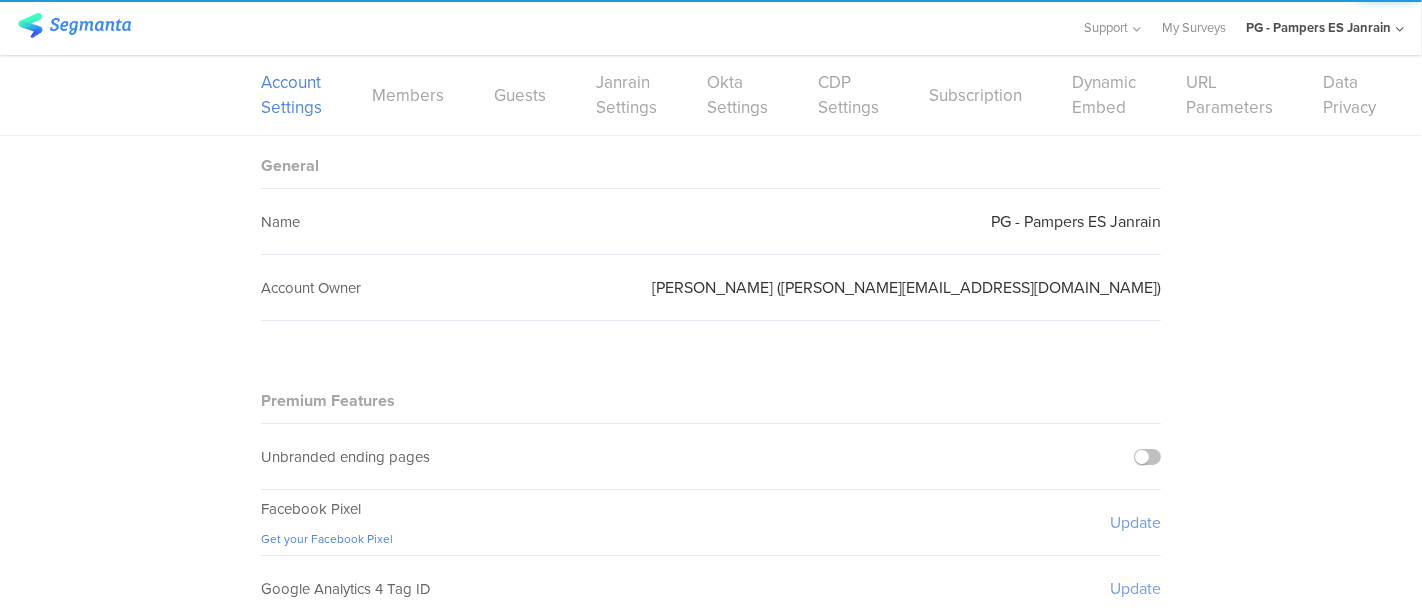 click on "Members" at bounding box center (408, 95) 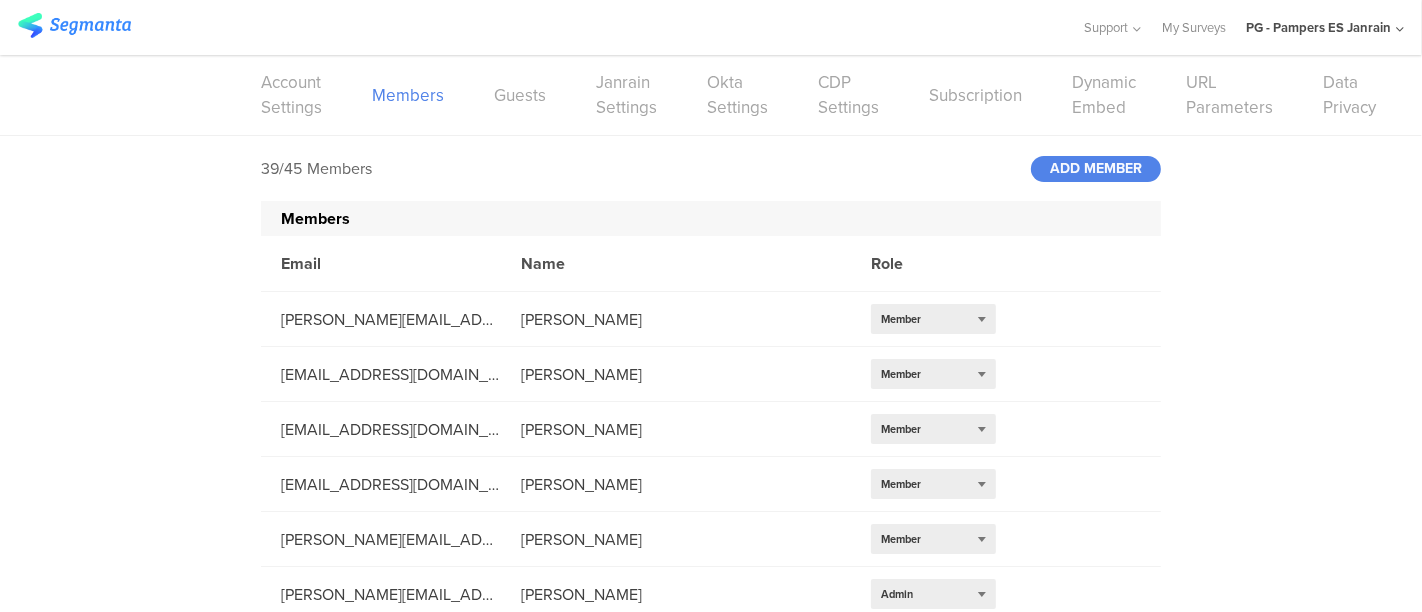scroll, scrollTop: 1822, scrollLeft: 0, axis: vertical 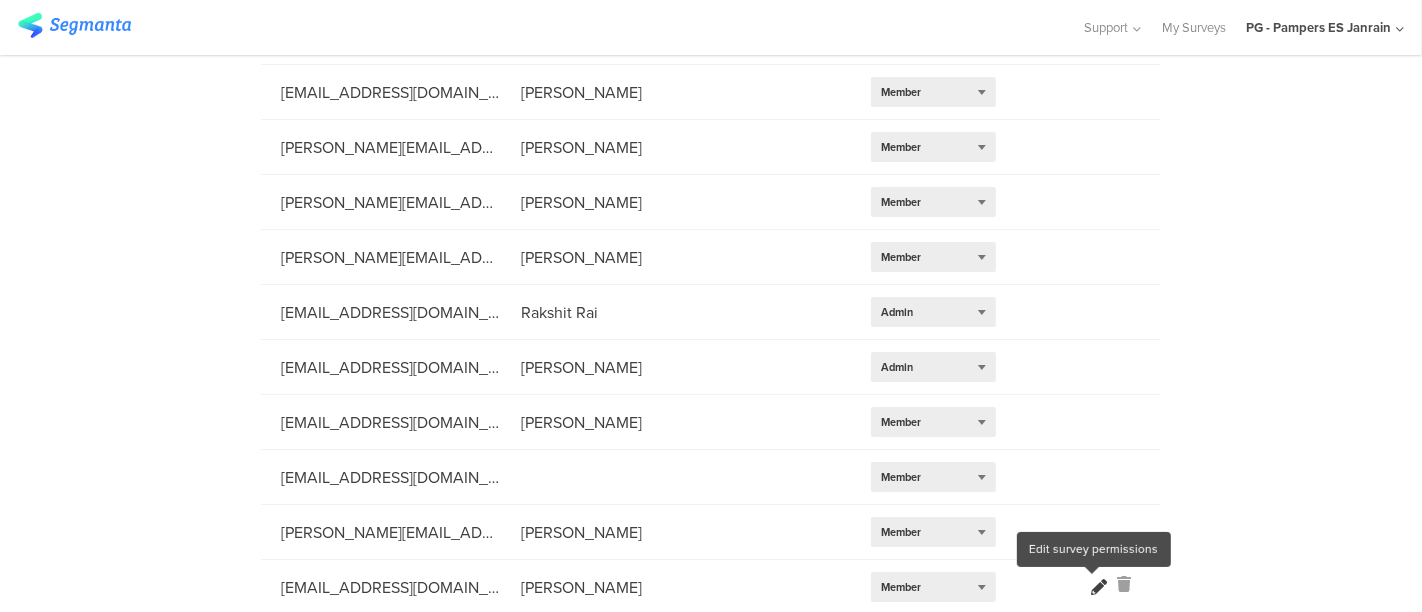 click 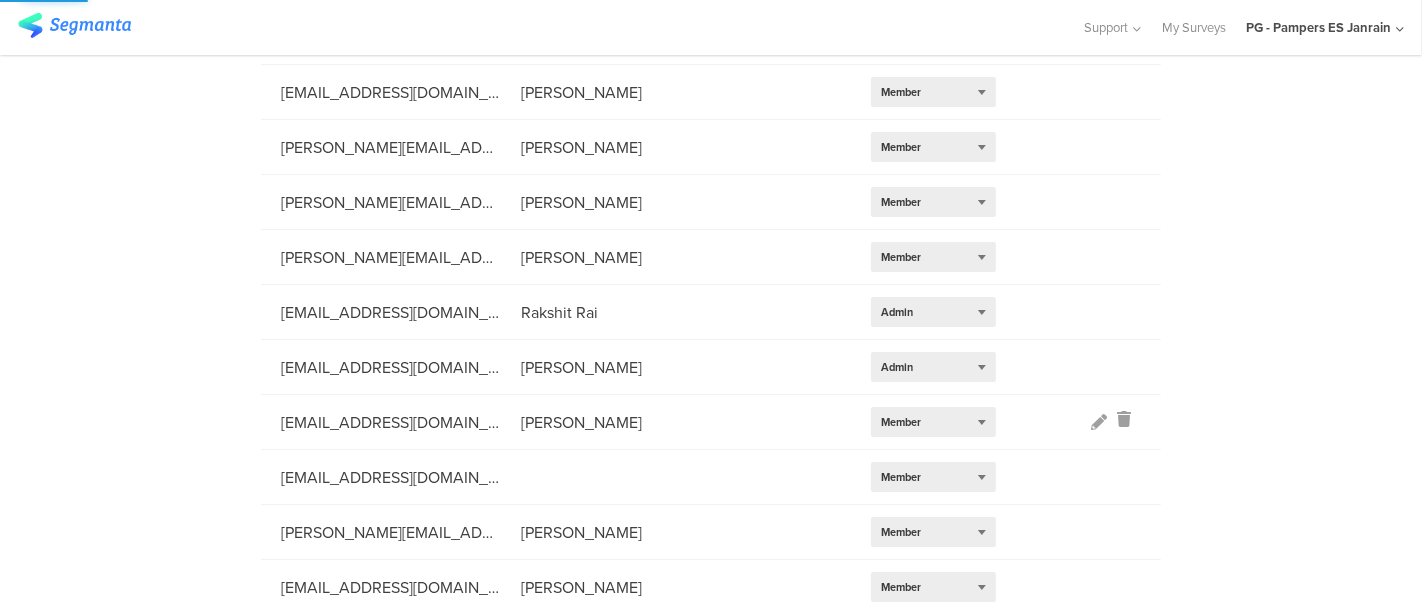 scroll, scrollTop: 0, scrollLeft: 0, axis: both 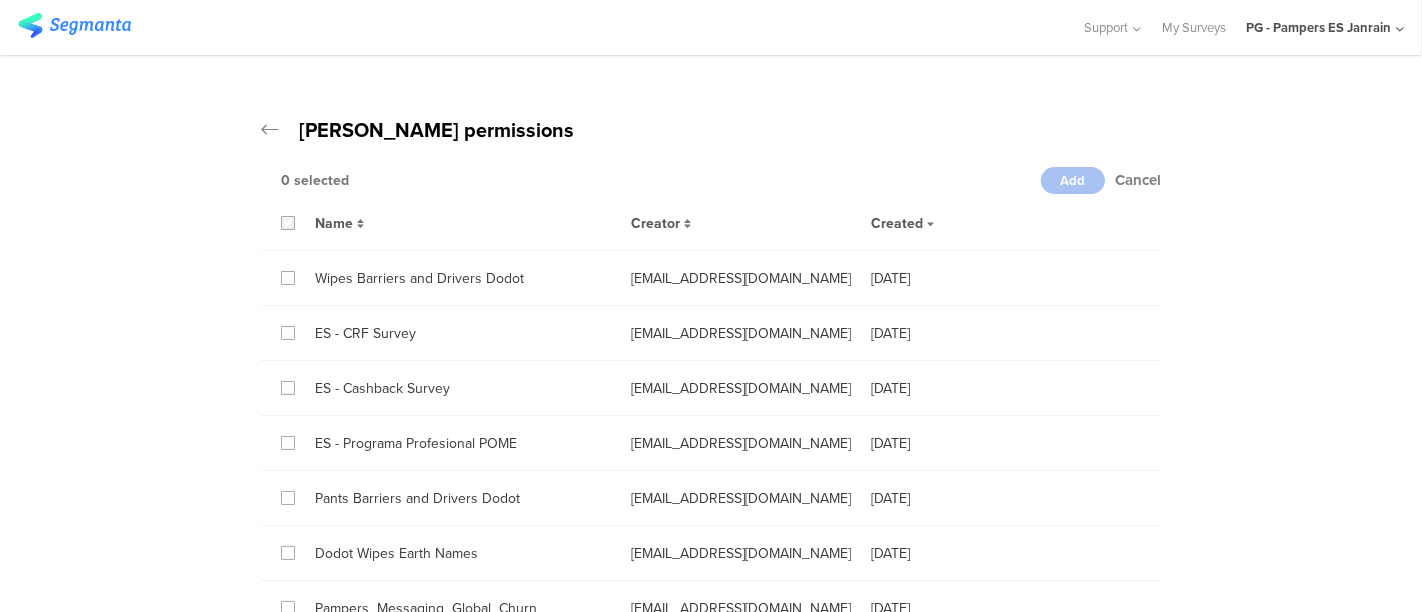 click at bounding box center (288, 223) 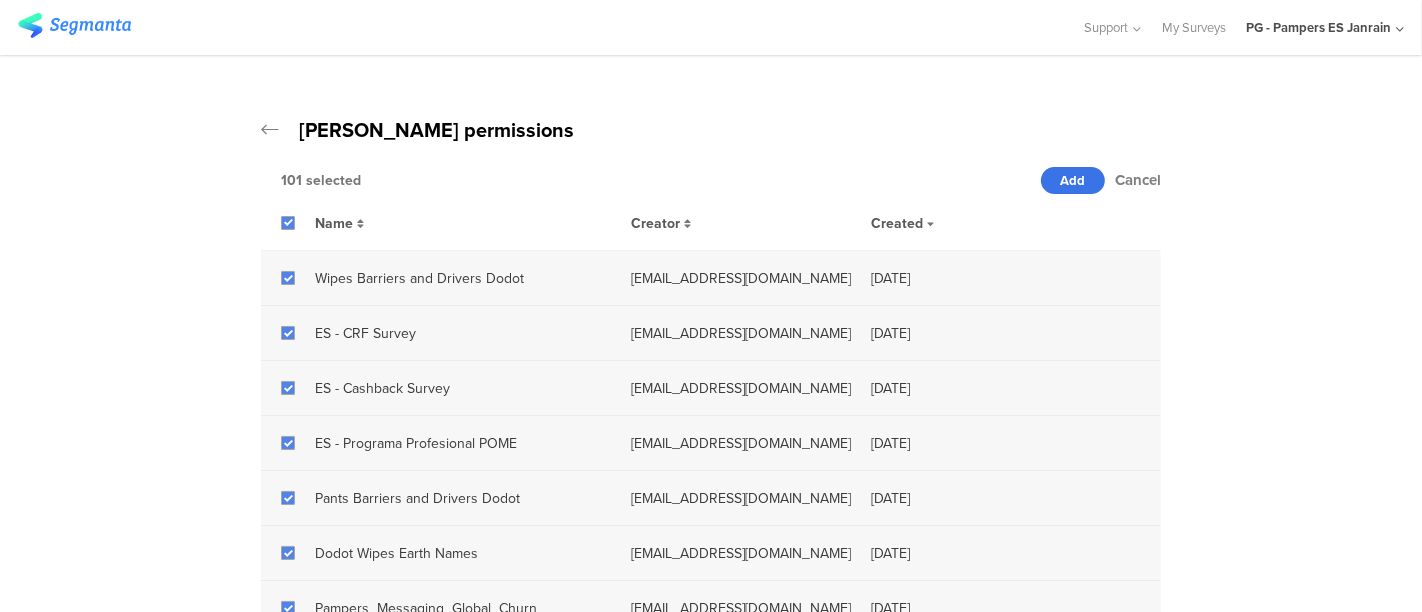 click on "Add" at bounding box center [1073, 180] 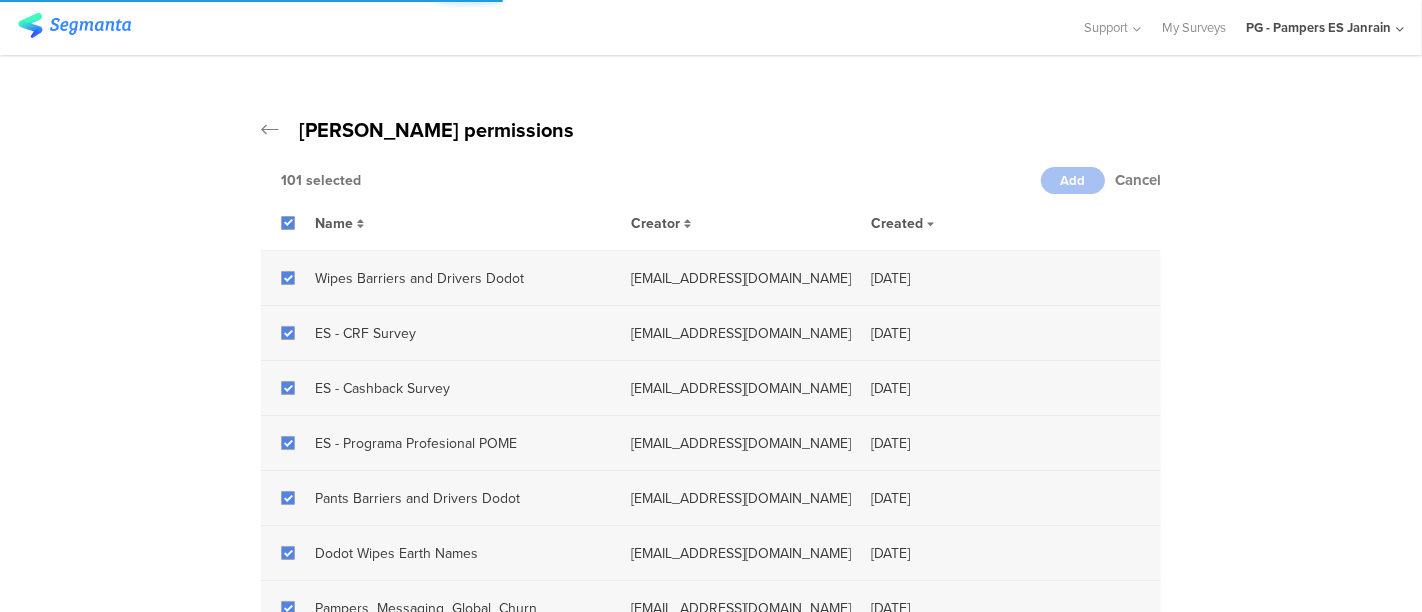 click on "PG - Pampers ES Janrain" 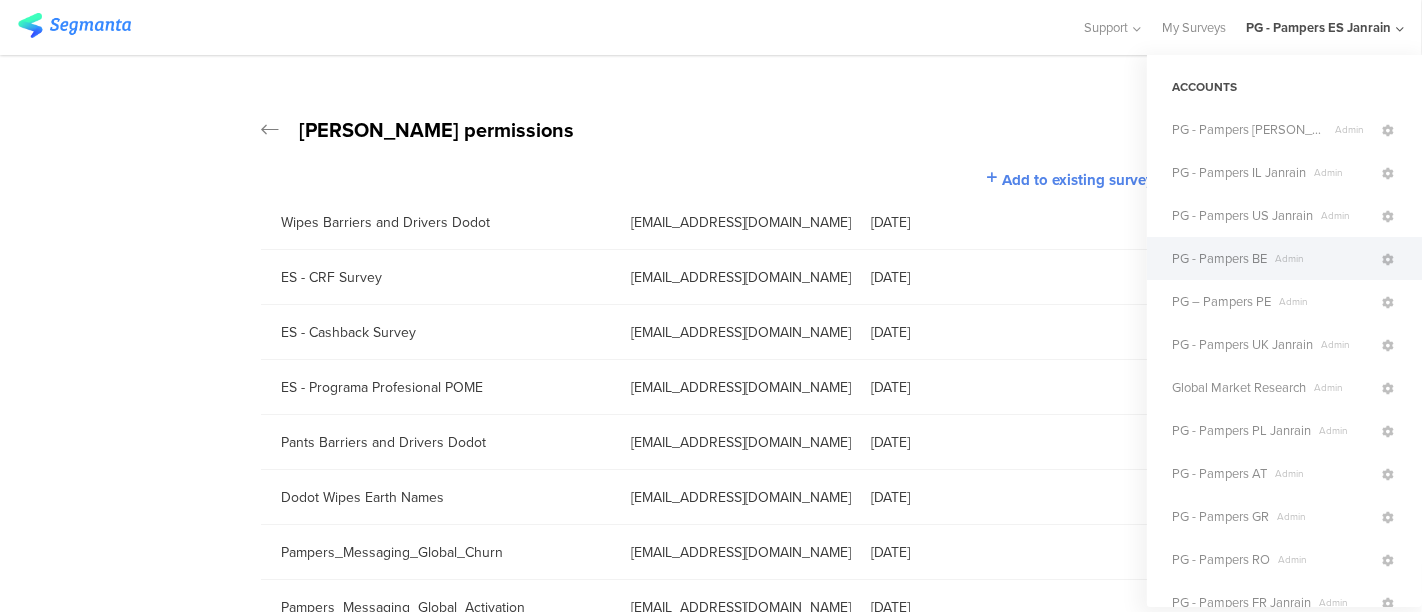 scroll, scrollTop: 537, scrollLeft: 0, axis: vertical 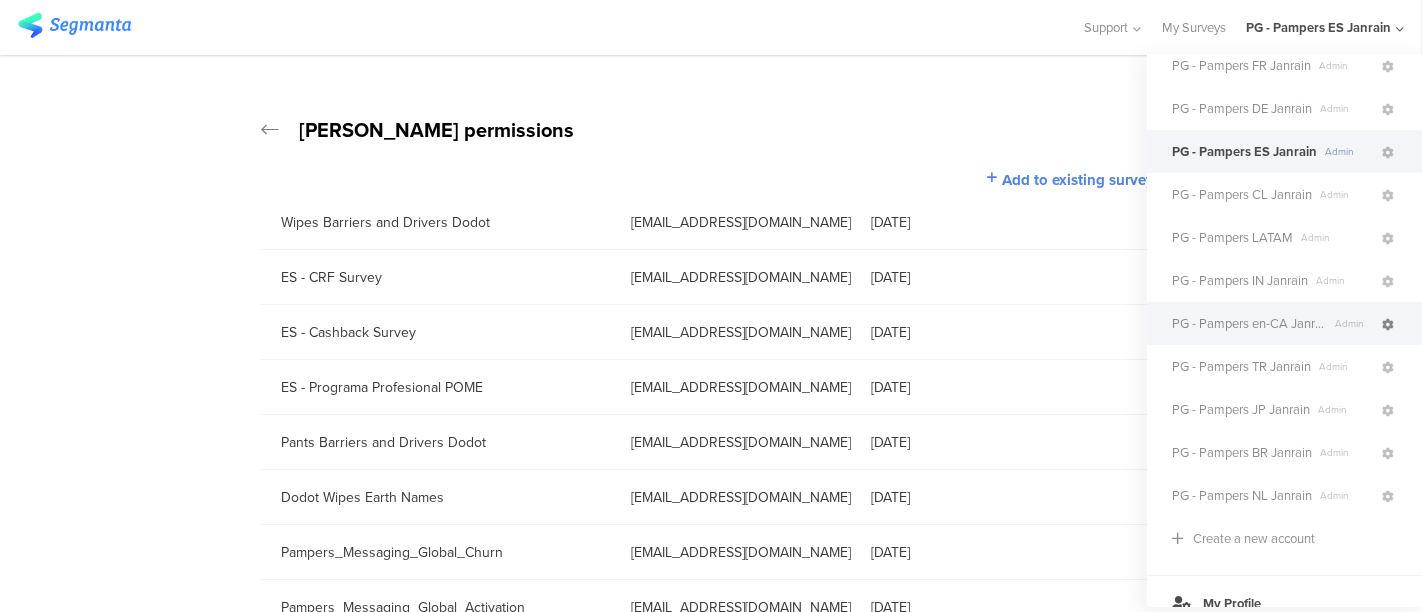 click 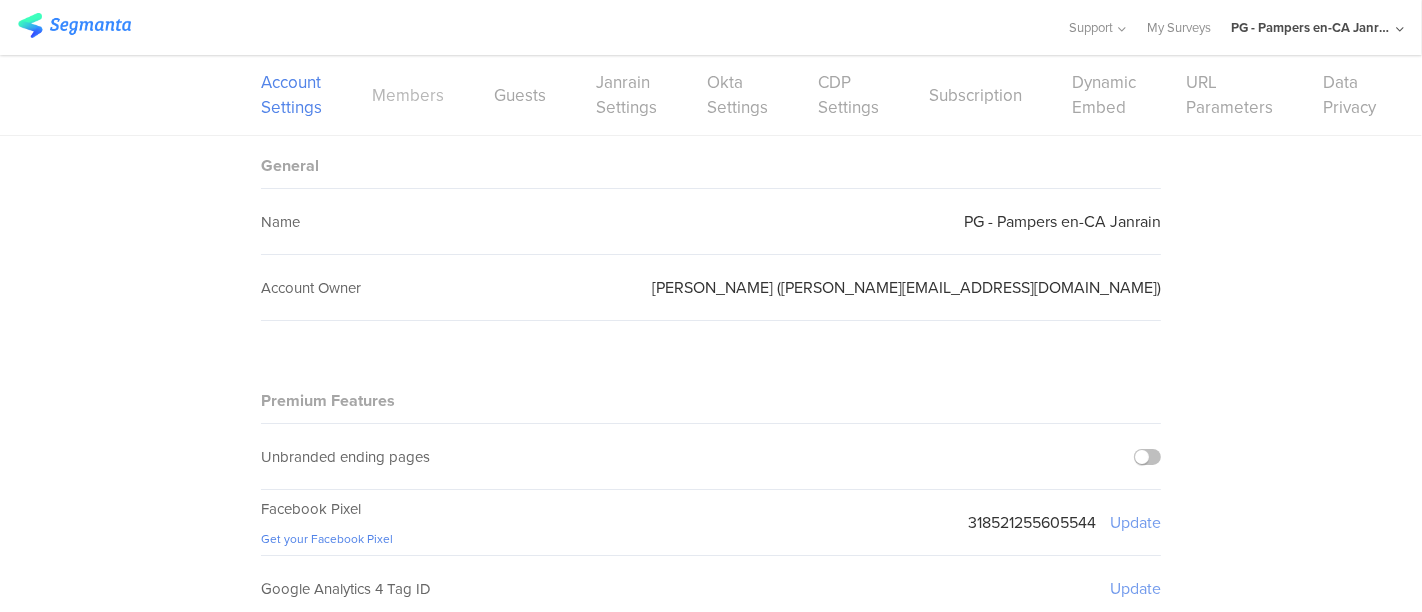 click on "Members" at bounding box center (408, 95) 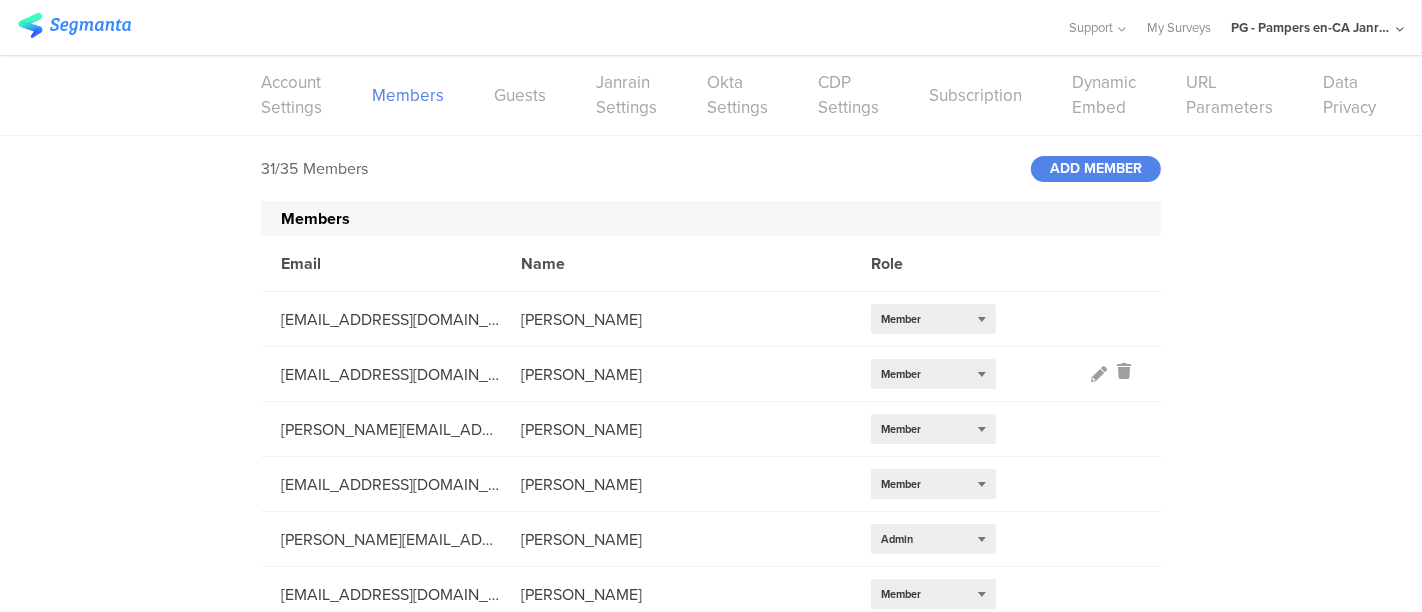 scroll, scrollTop: 1382, scrollLeft: 0, axis: vertical 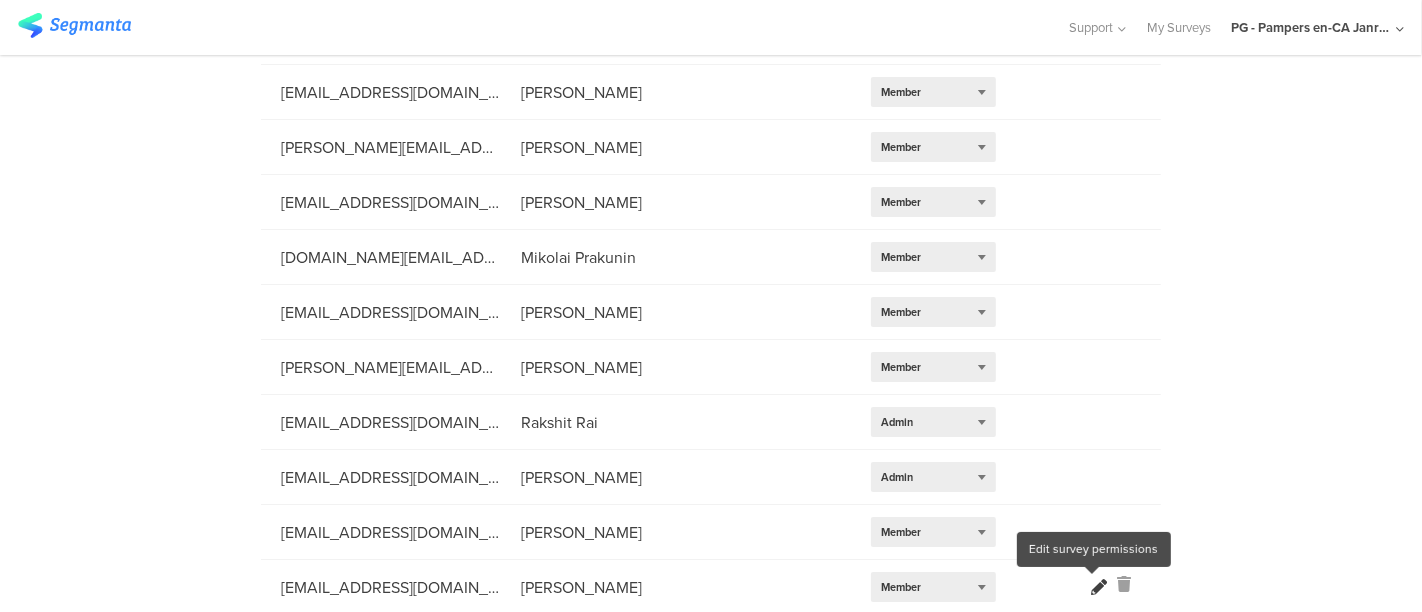 click 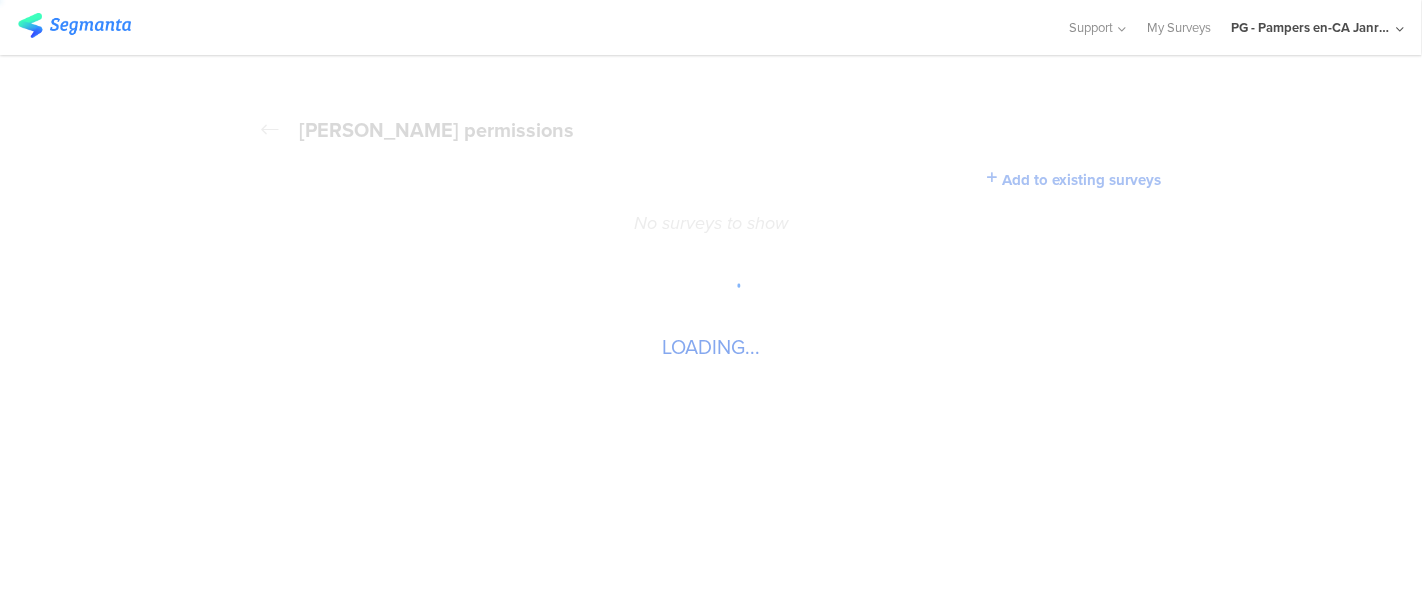 scroll, scrollTop: 0, scrollLeft: 0, axis: both 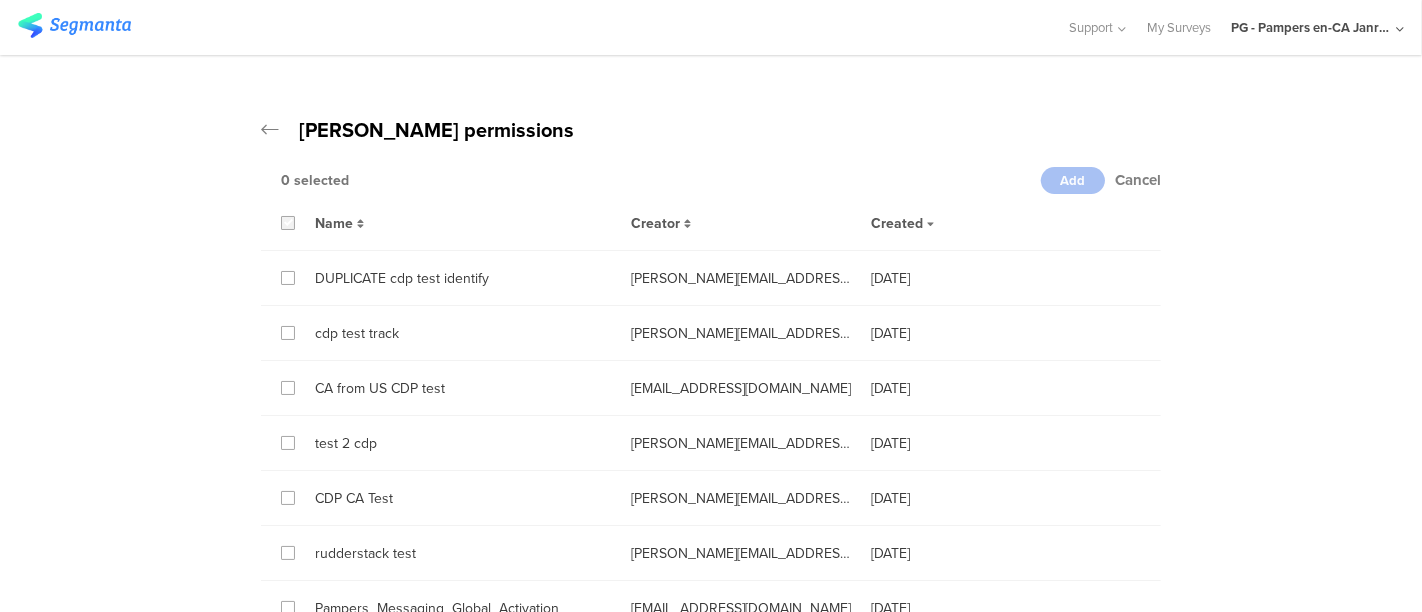 click at bounding box center (288, 223) 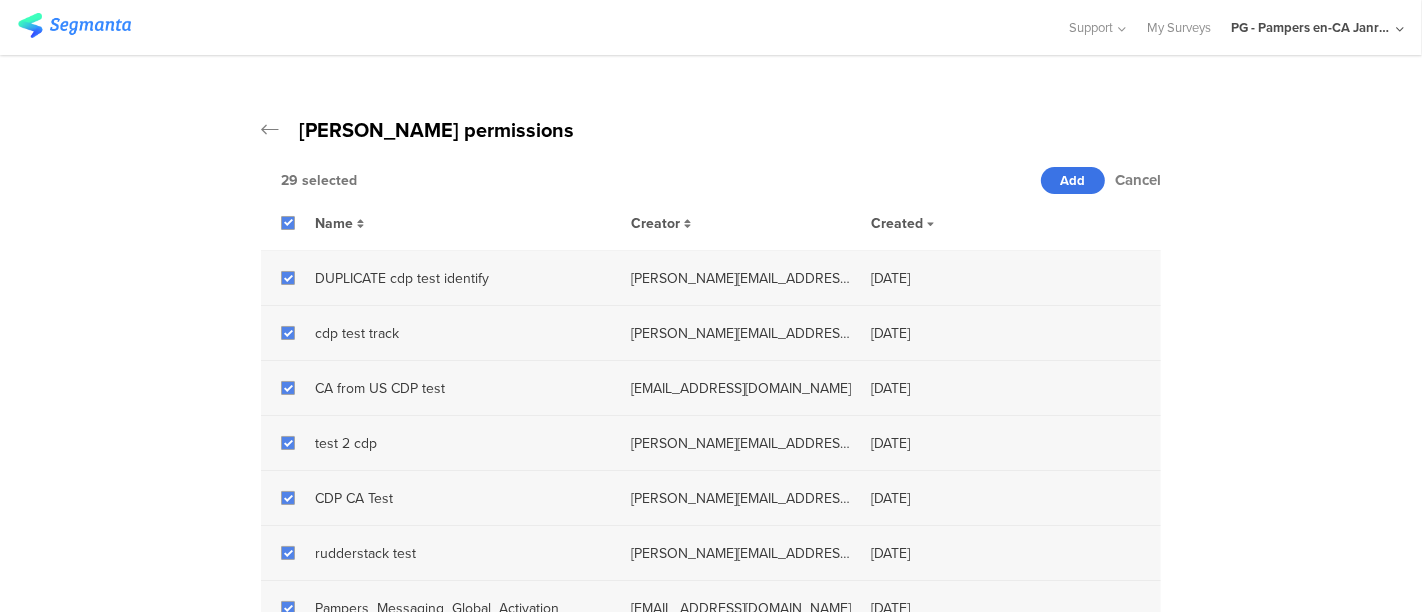 click on "Add" at bounding box center [1073, 180] 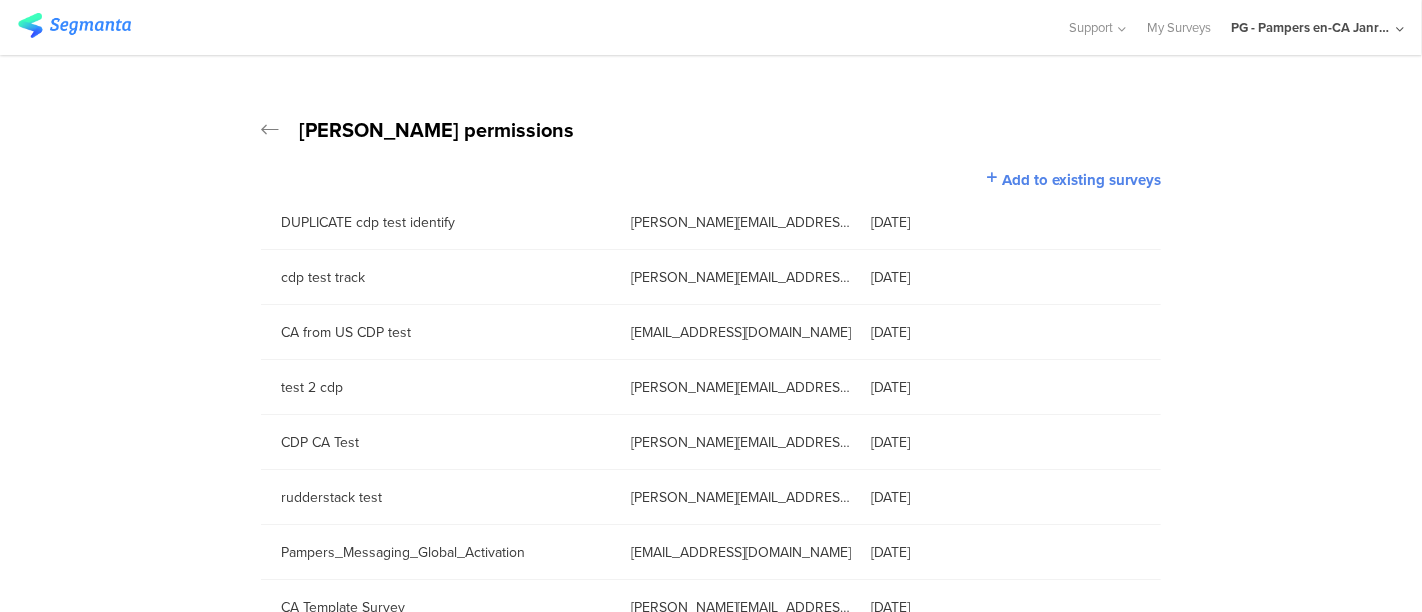 click on "PG - Pampers en-CA Janrain" 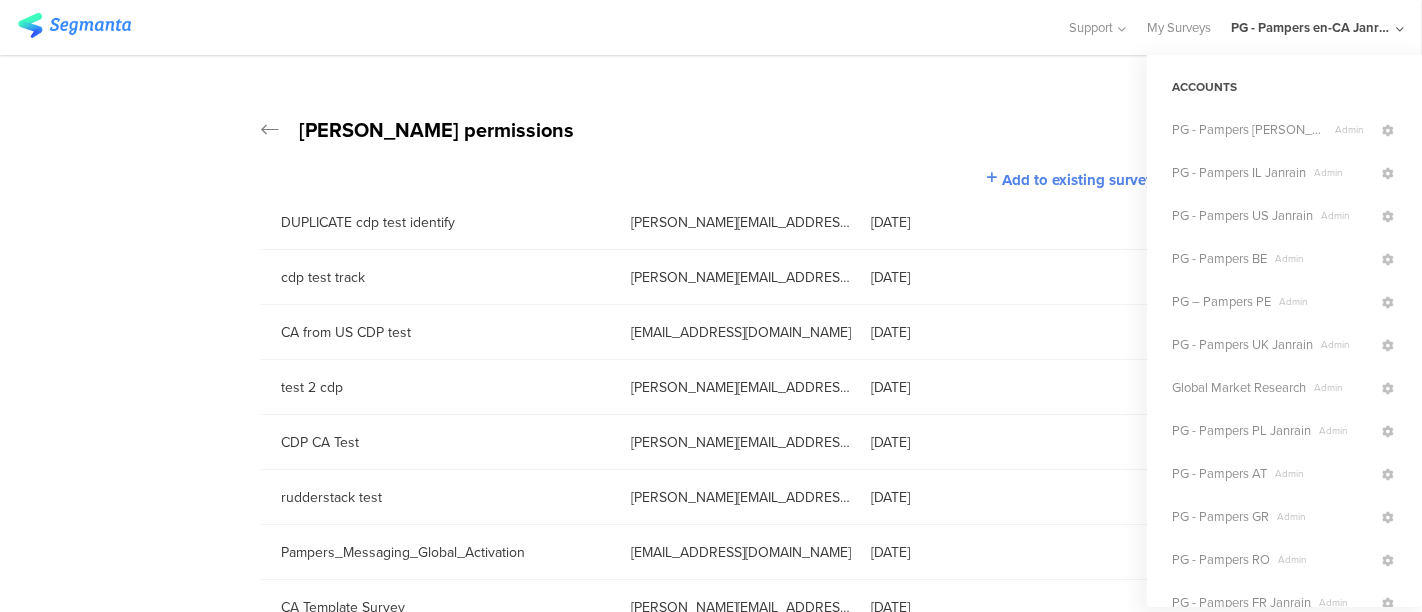 scroll, scrollTop: 322, scrollLeft: 0, axis: vertical 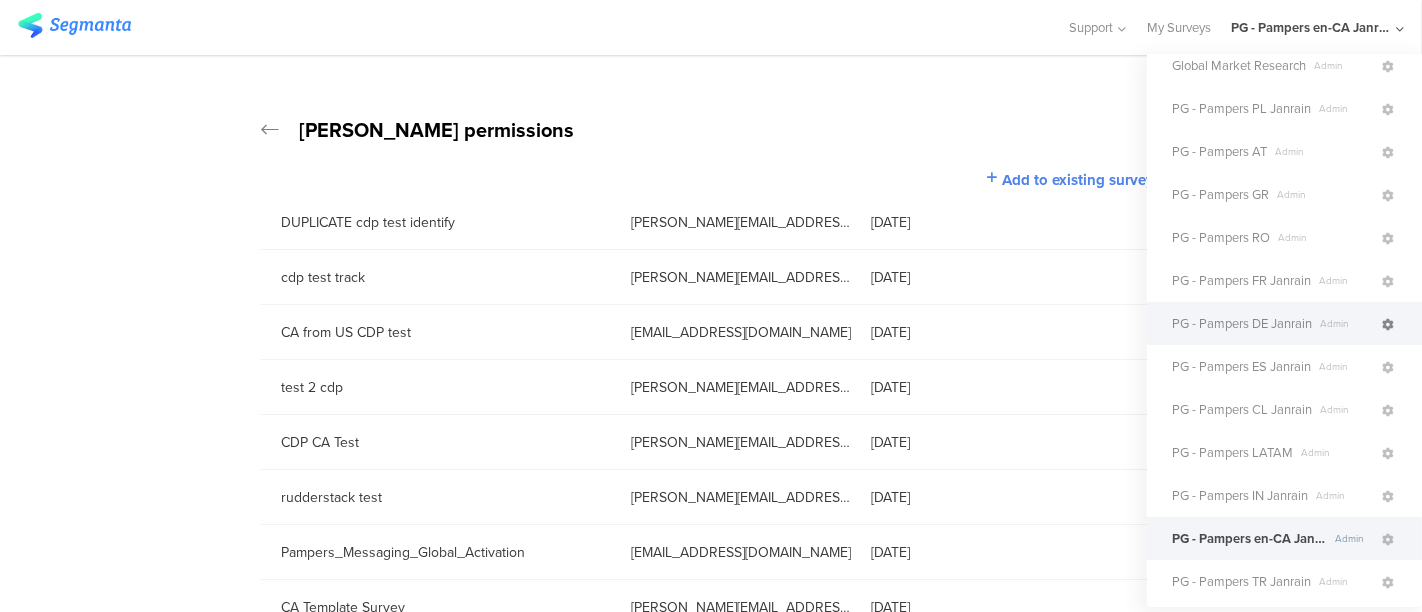 click 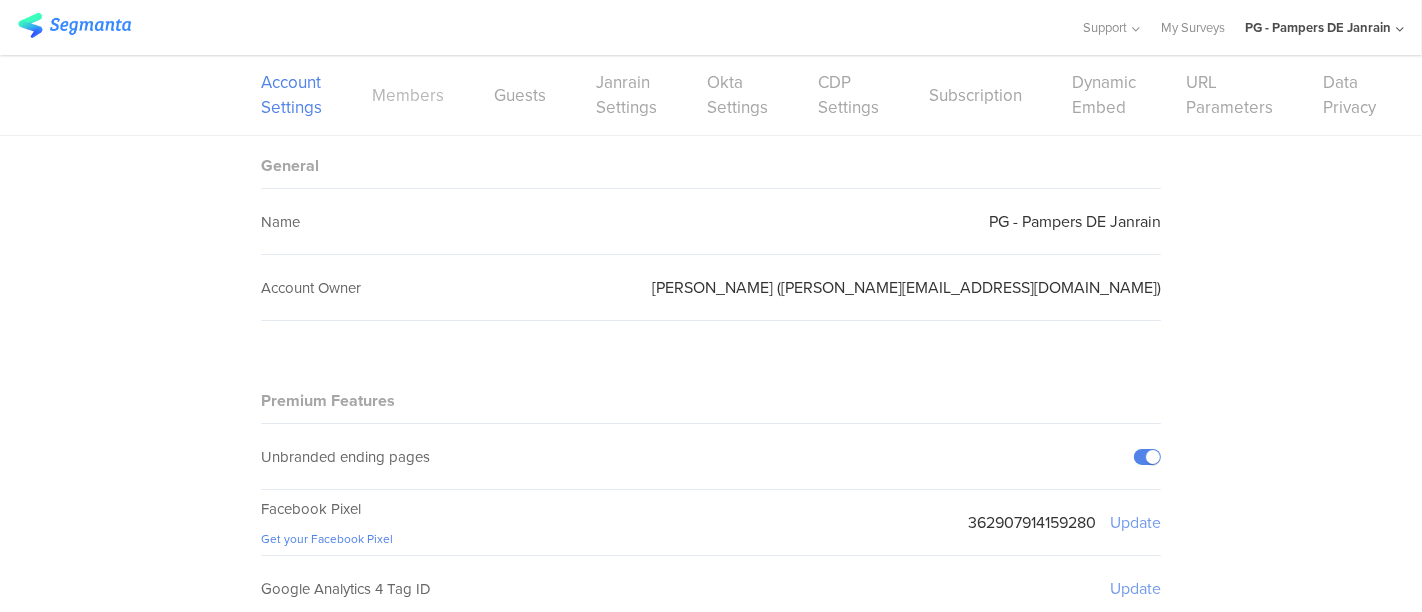 click on "Members" at bounding box center [408, 95] 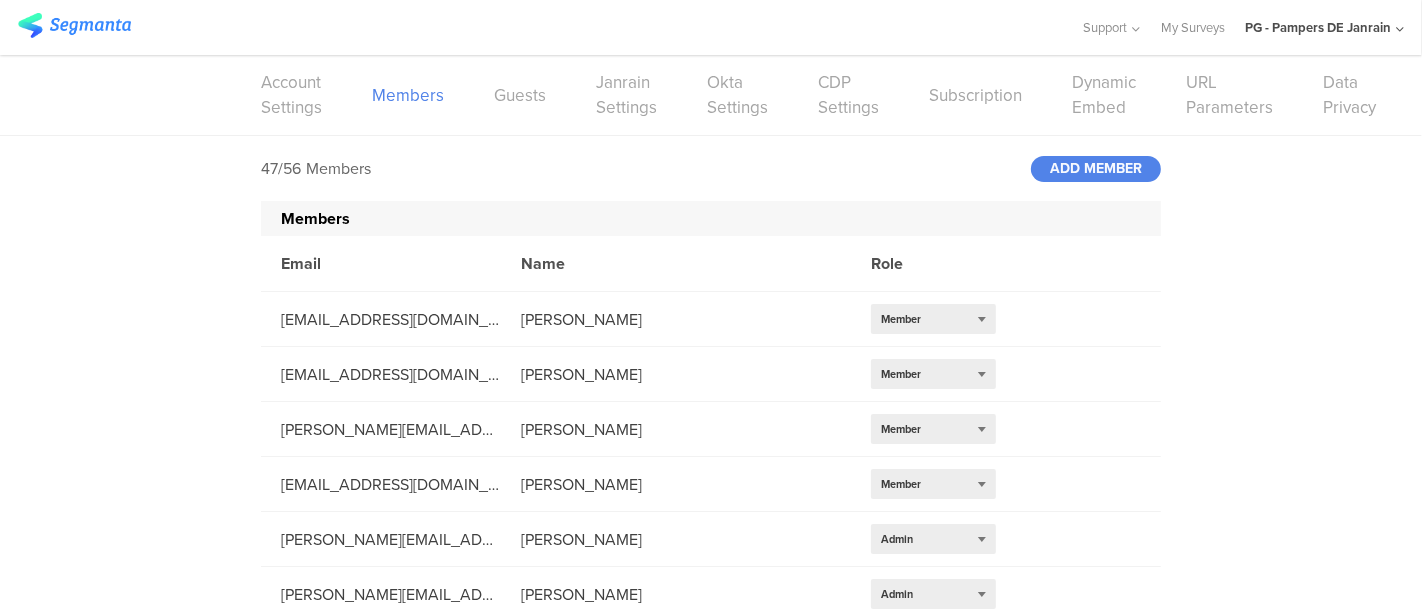 scroll, scrollTop: 2262, scrollLeft: 0, axis: vertical 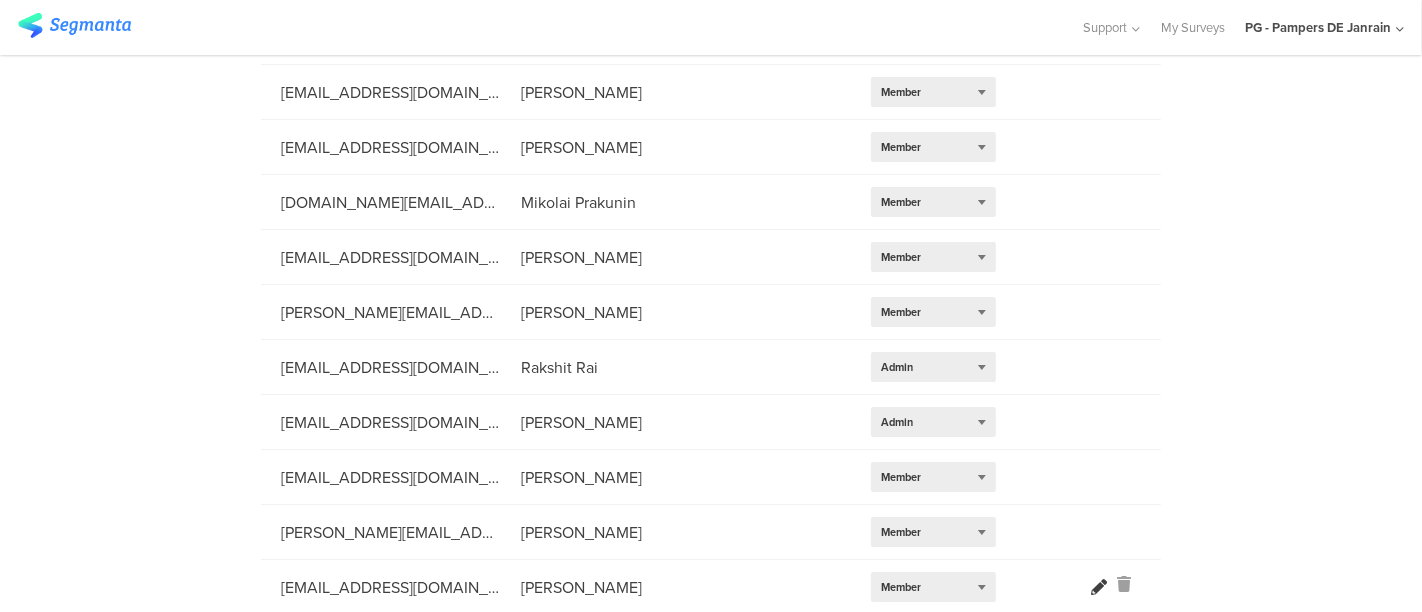click 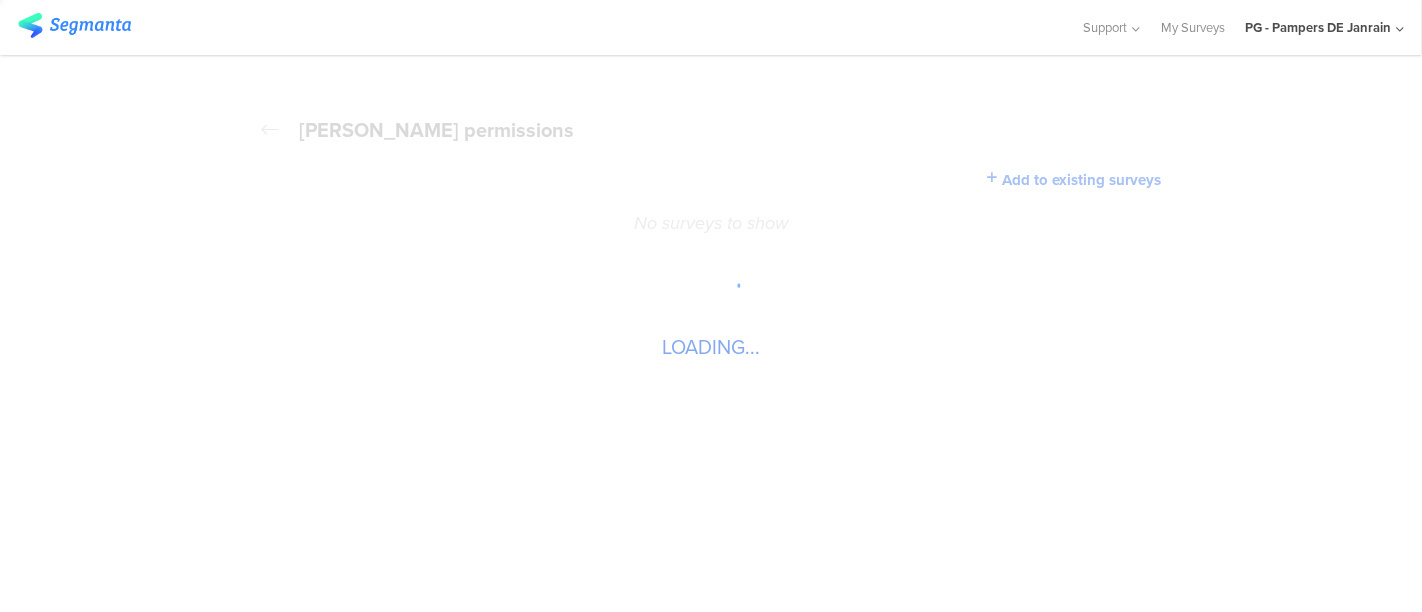 scroll, scrollTop: 0, scrollLeft: 0, axis: both 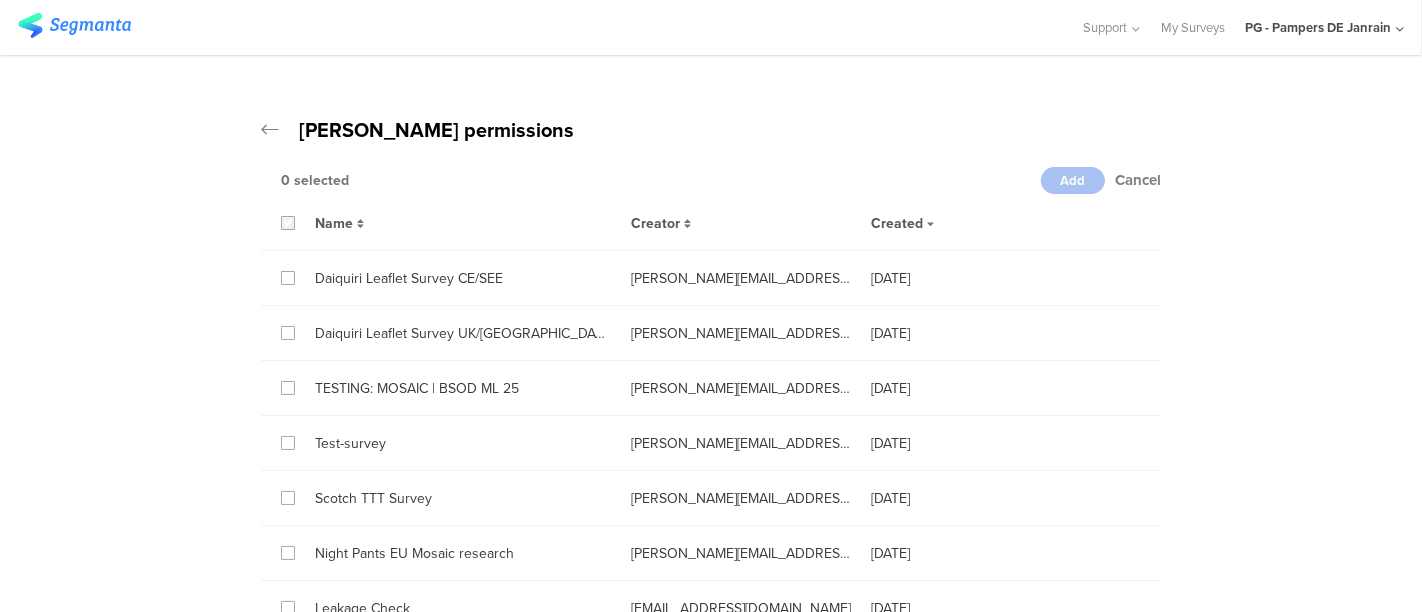 click at bounding box center (288, 223) 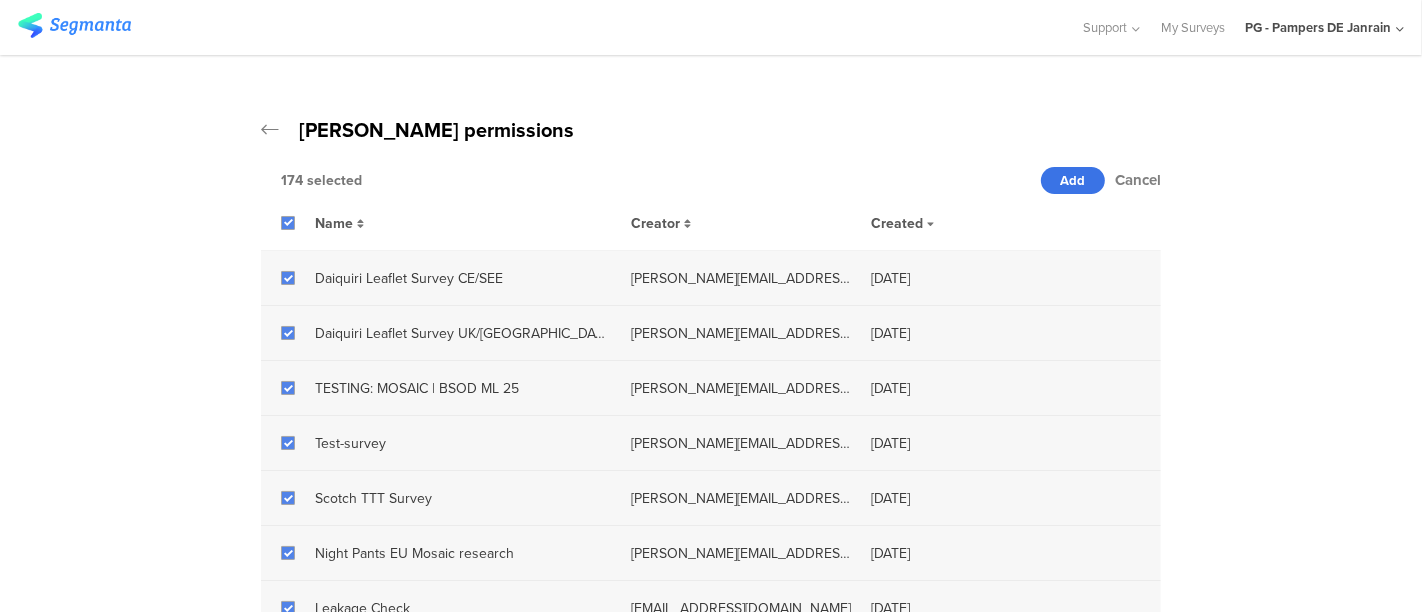 click on "Add" at bounding box center (1073, 180) 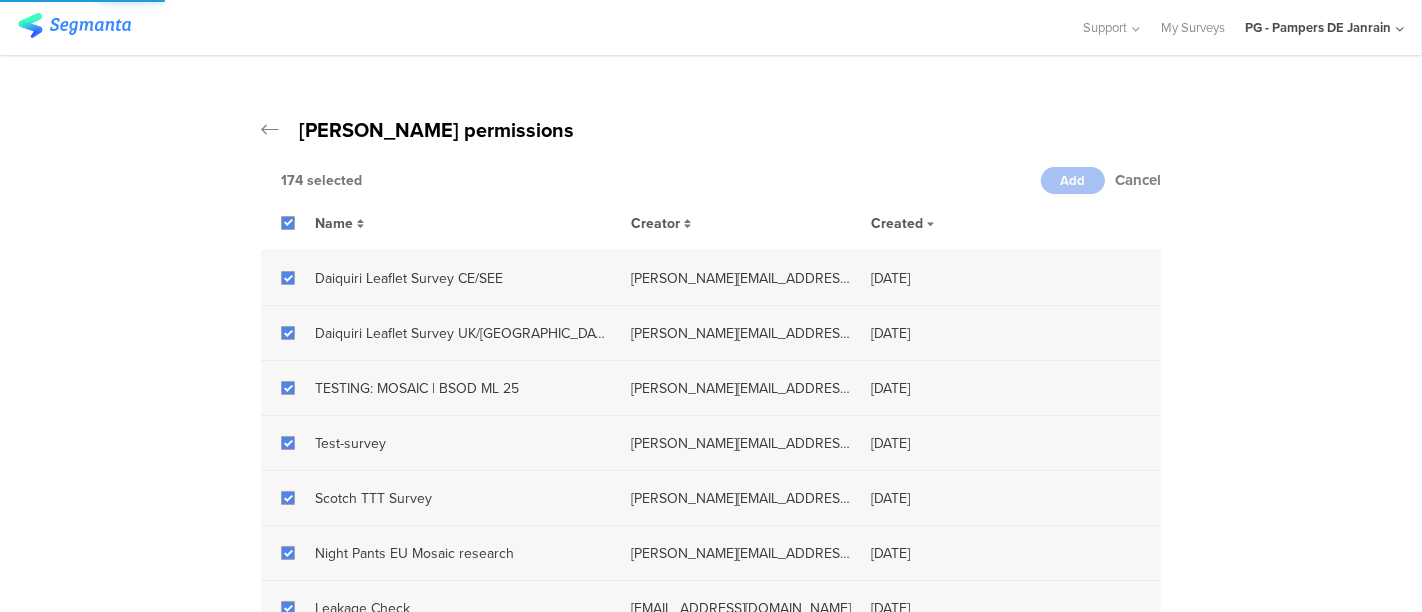 click on "PG - Pampers DE Janrain" 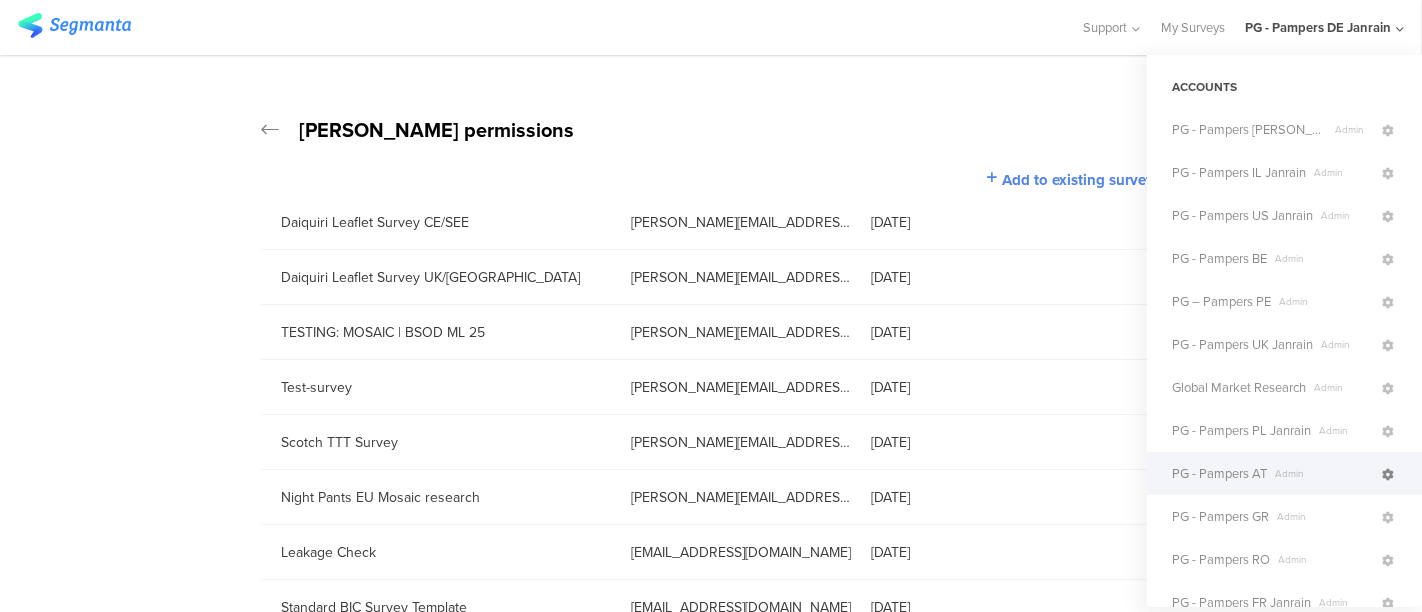click 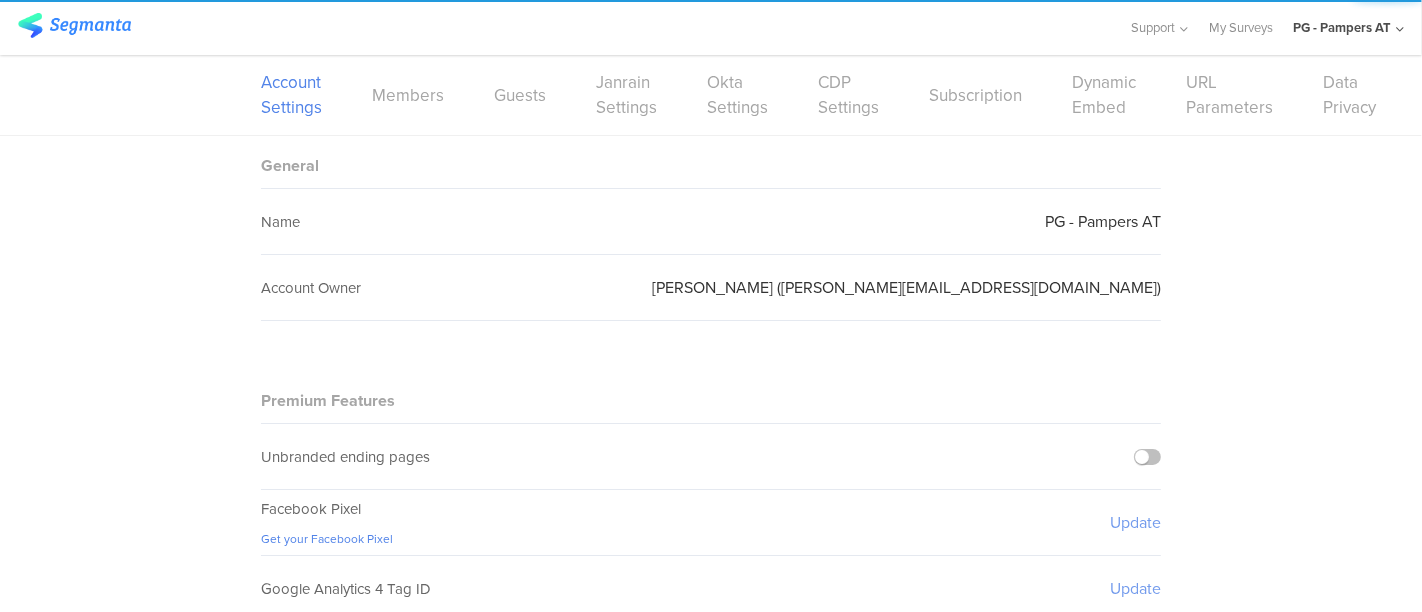 click on "Members" at bounding box center [408, 95] 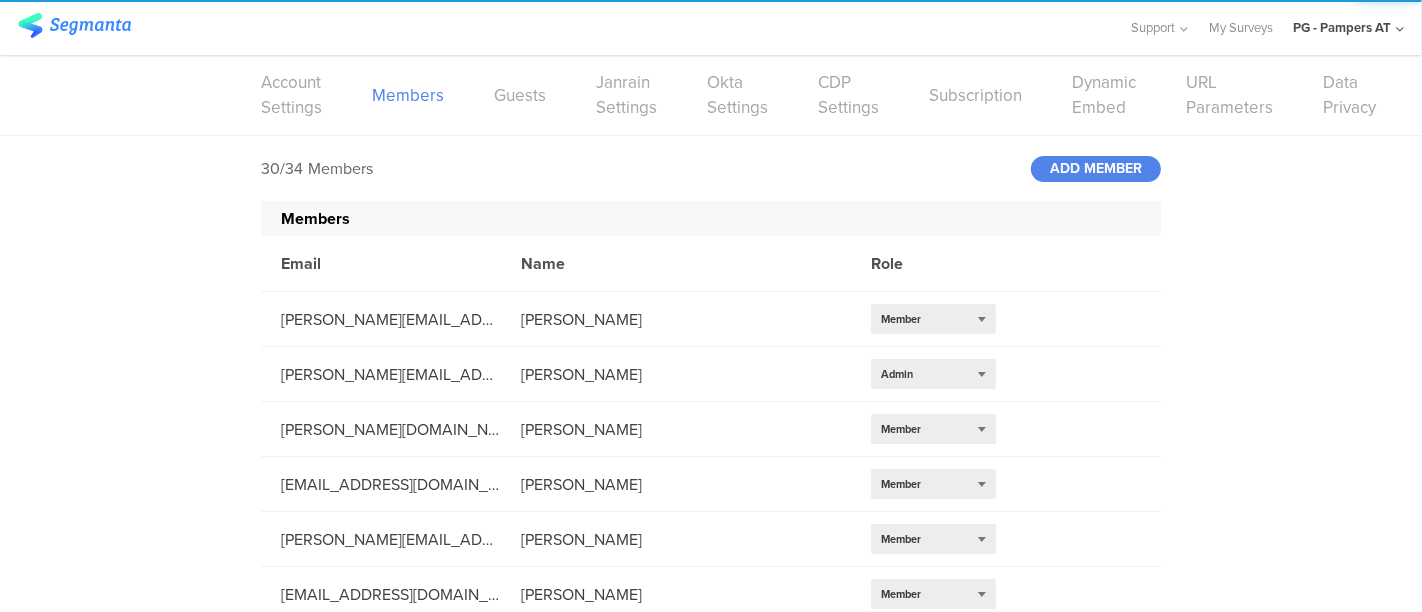 scroll, scrollTop: 1328, scrollLeft: 0, axis: vertical 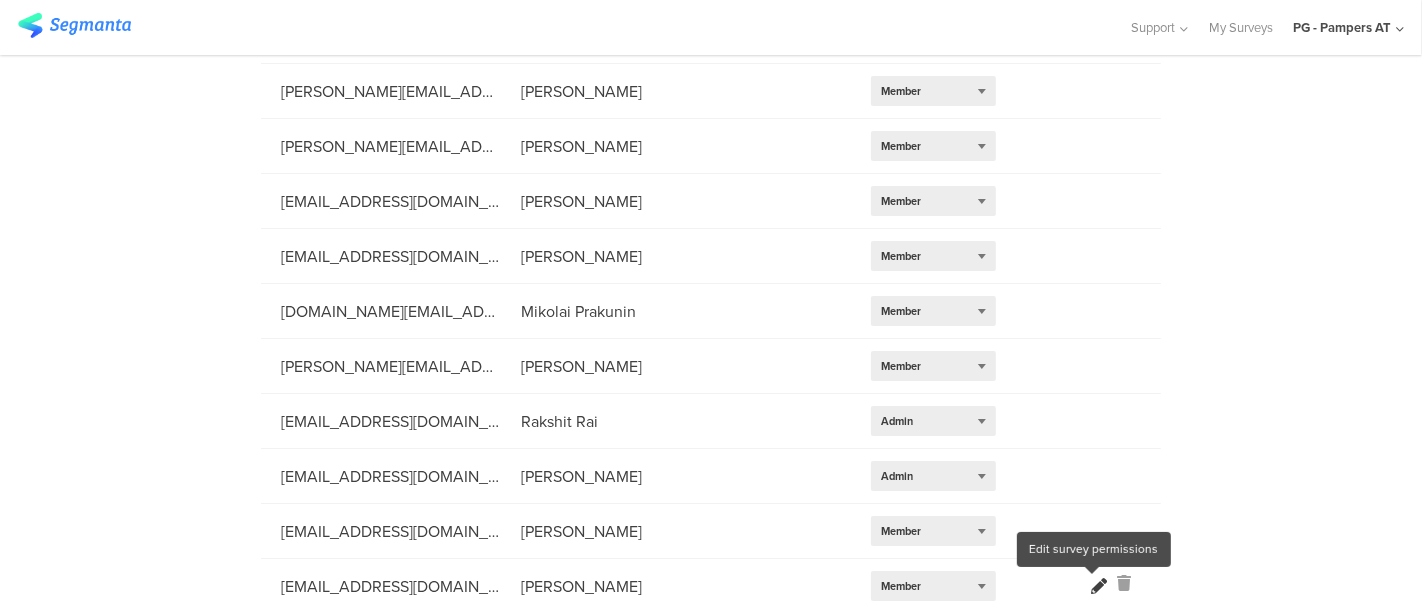 click 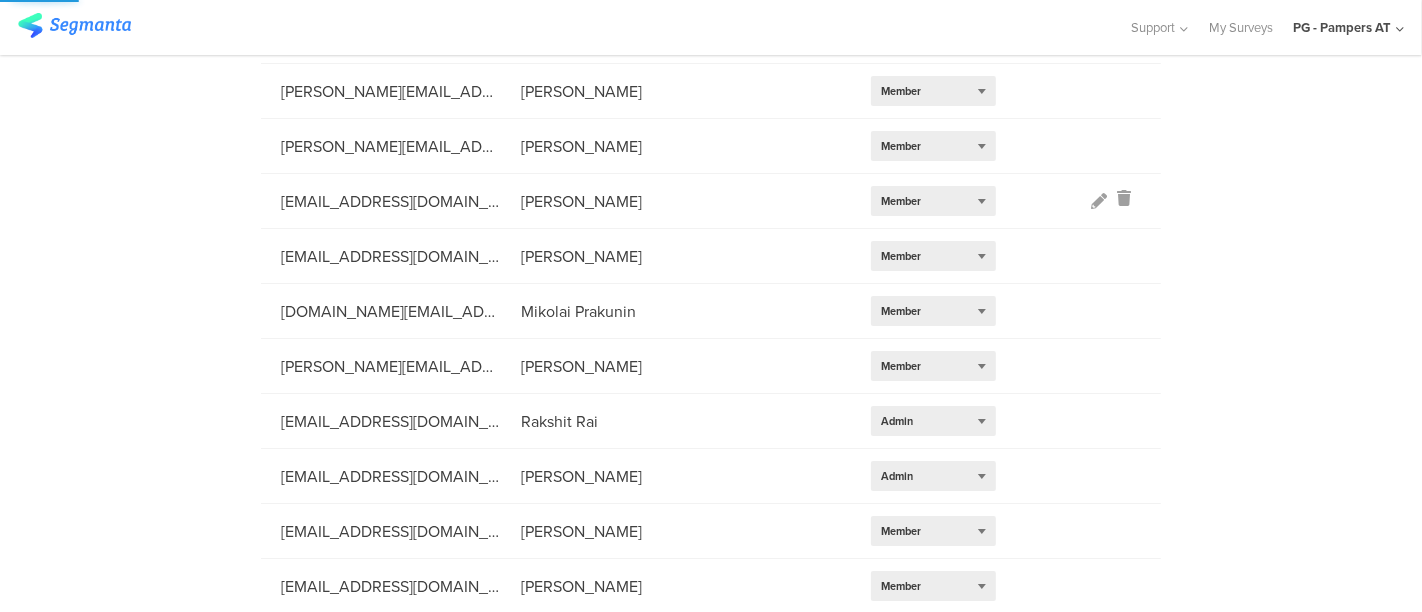 scroll, scrollTop: 0, scrollLeft: 0, axis: both 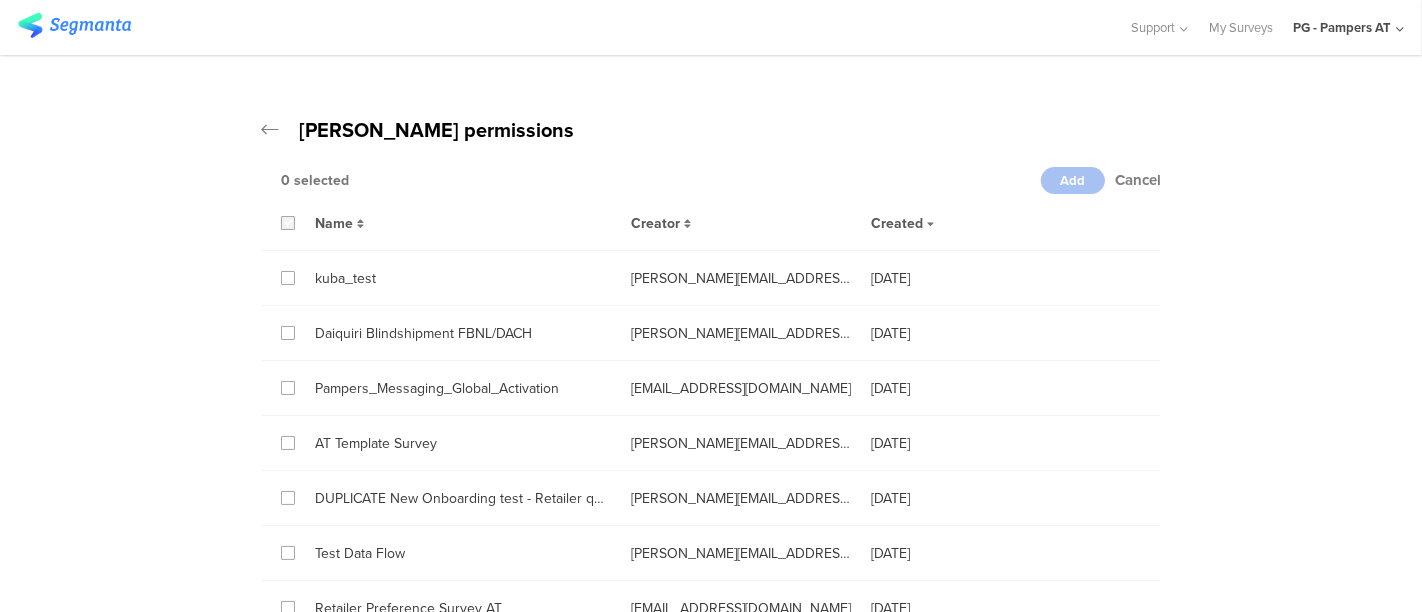 click at bounding box center [288, 223] 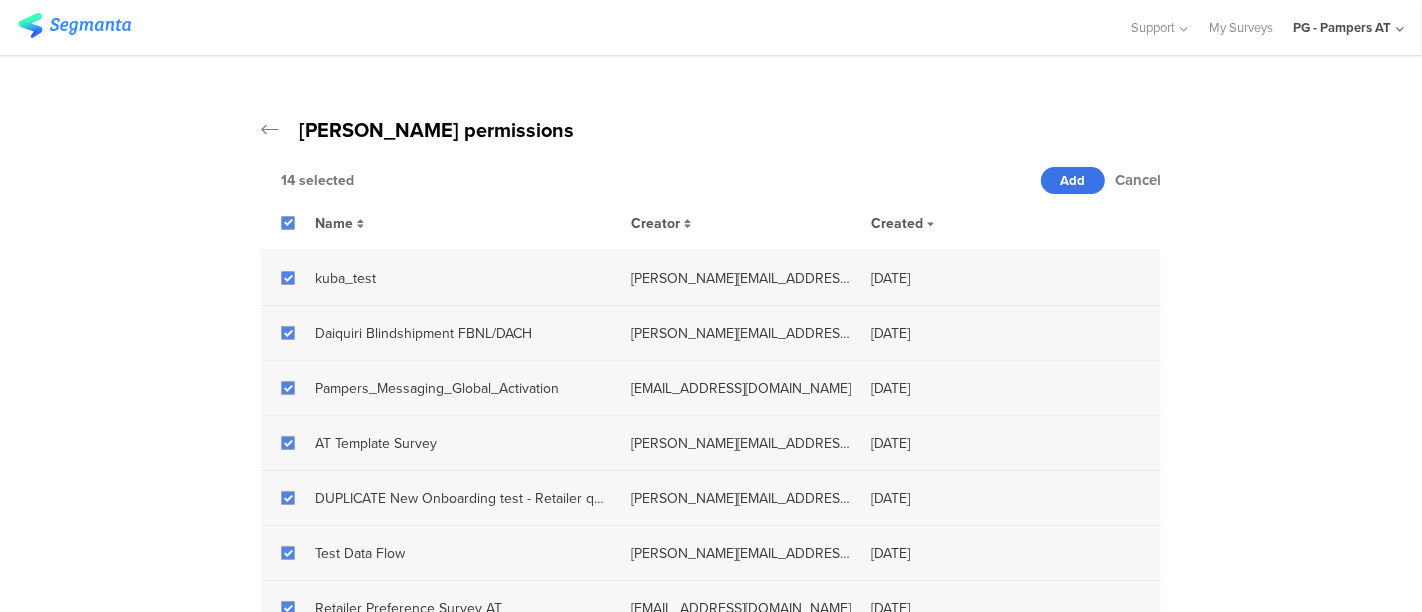click on "Add" at bounding box center [1073, 180] 